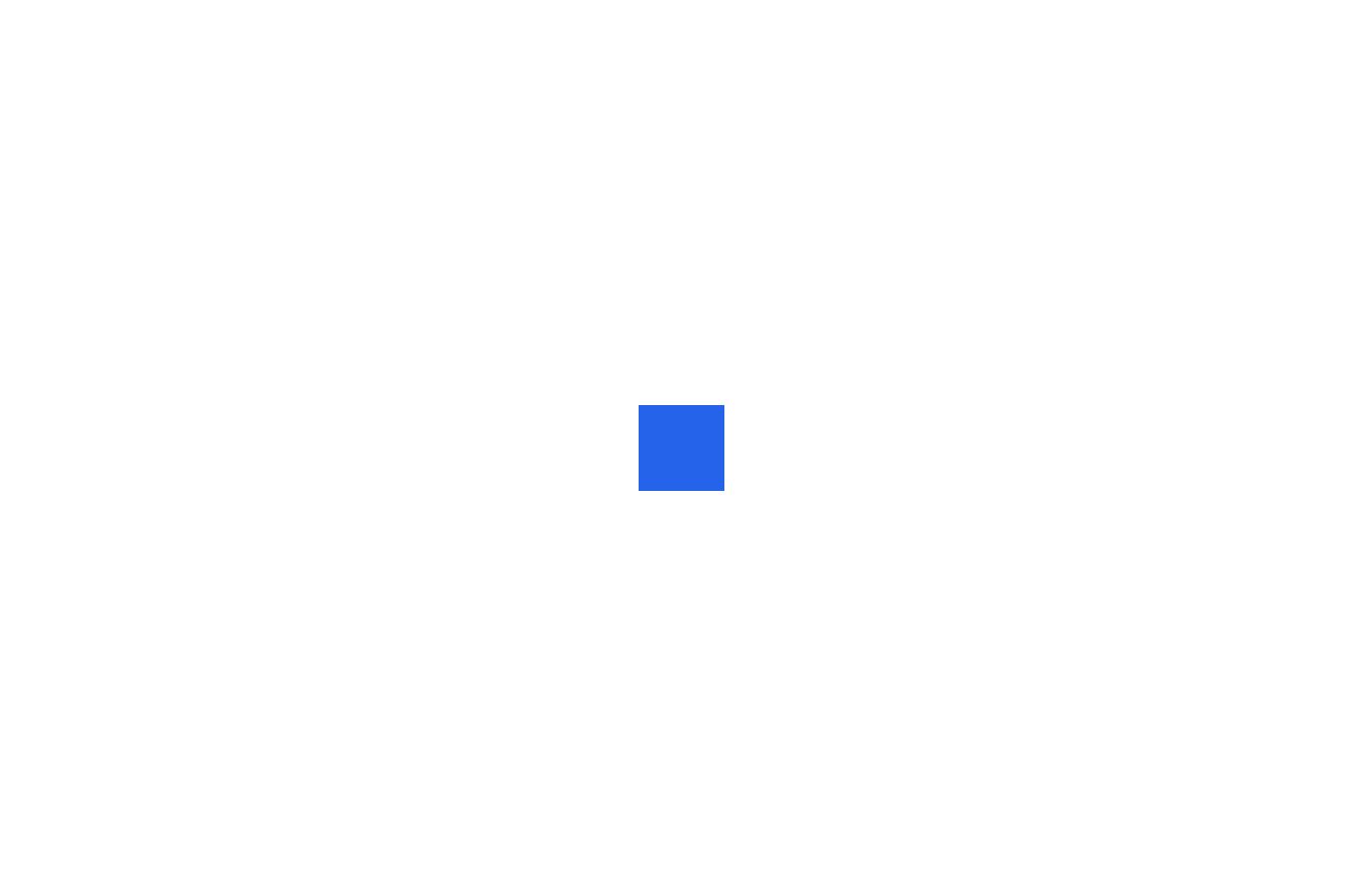 scroll, scrollTop: 0, scrollLeft: 0, axis: both 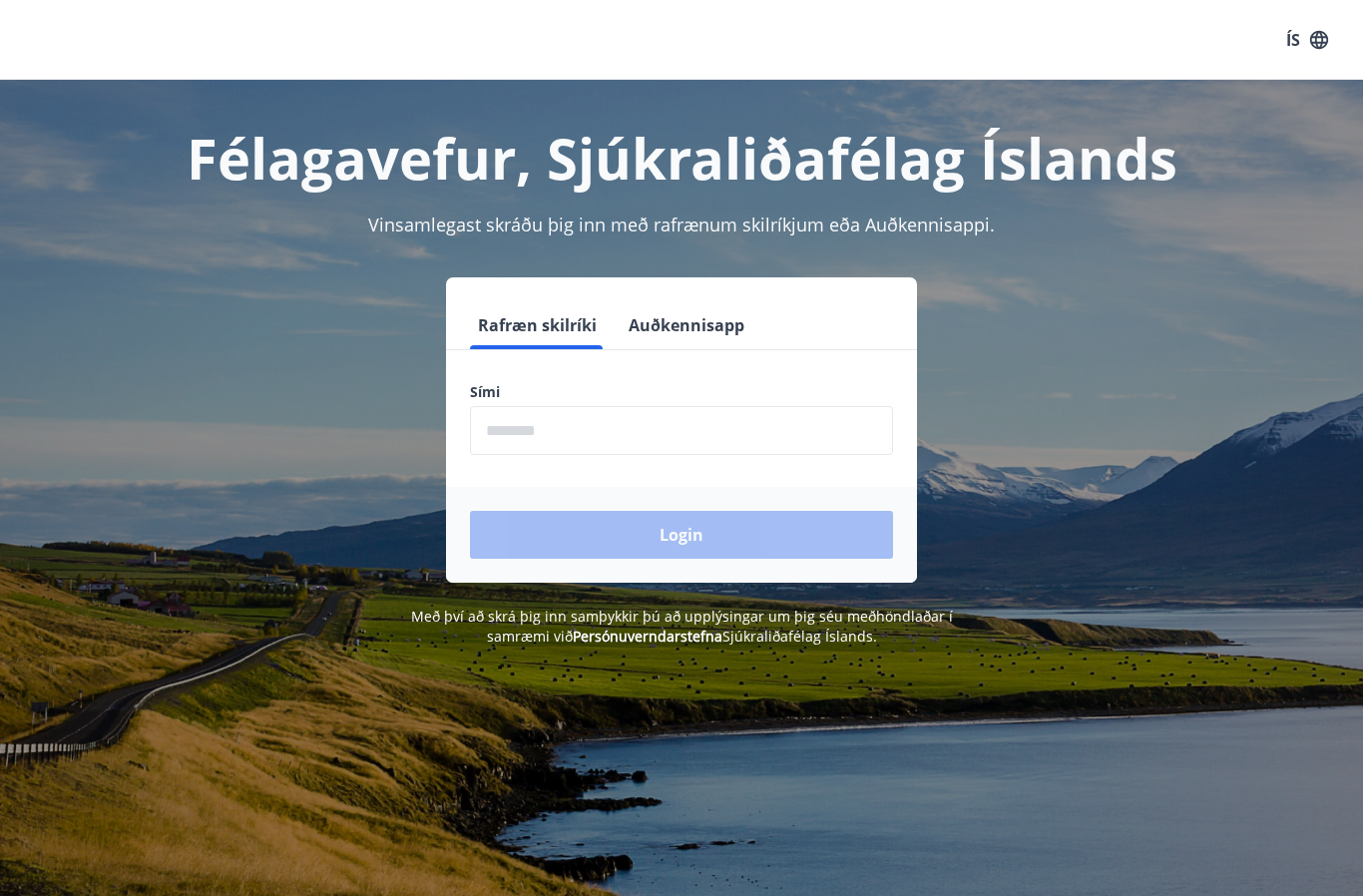 click at bounding box center (682, 430) 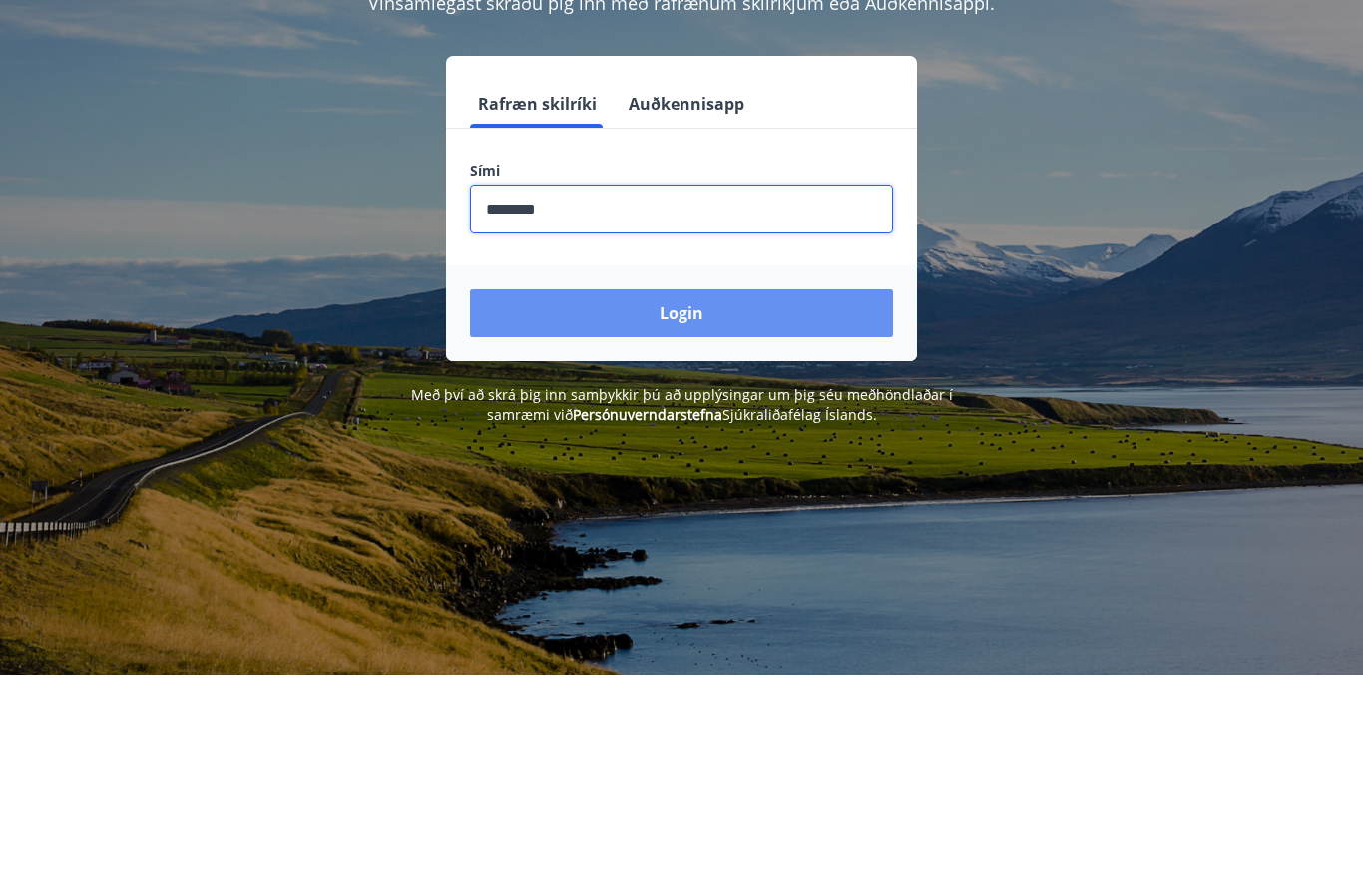 type on "********" 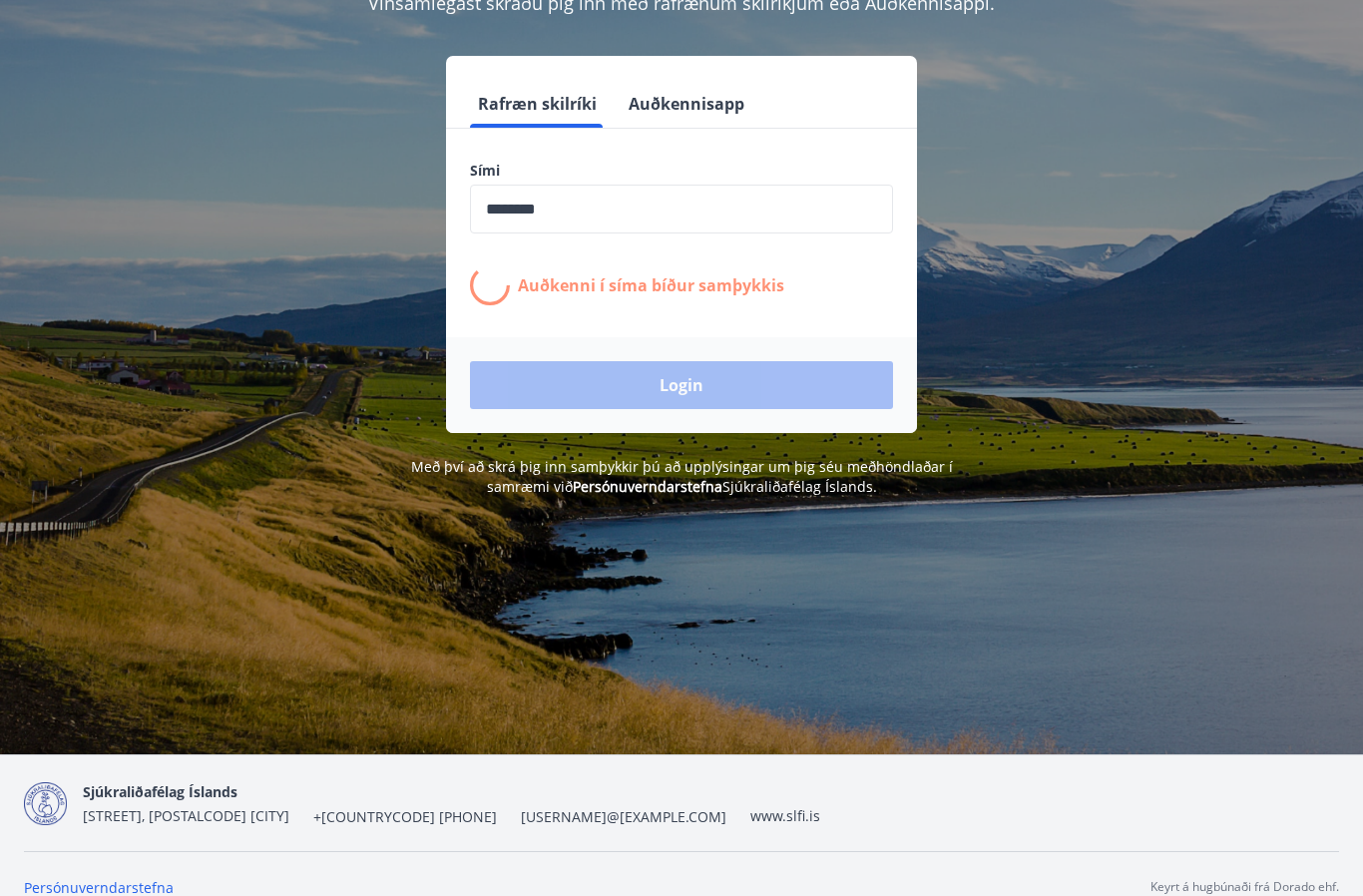 scroll, scrollTop: 222, scrollLeft: 0, axis: vertical 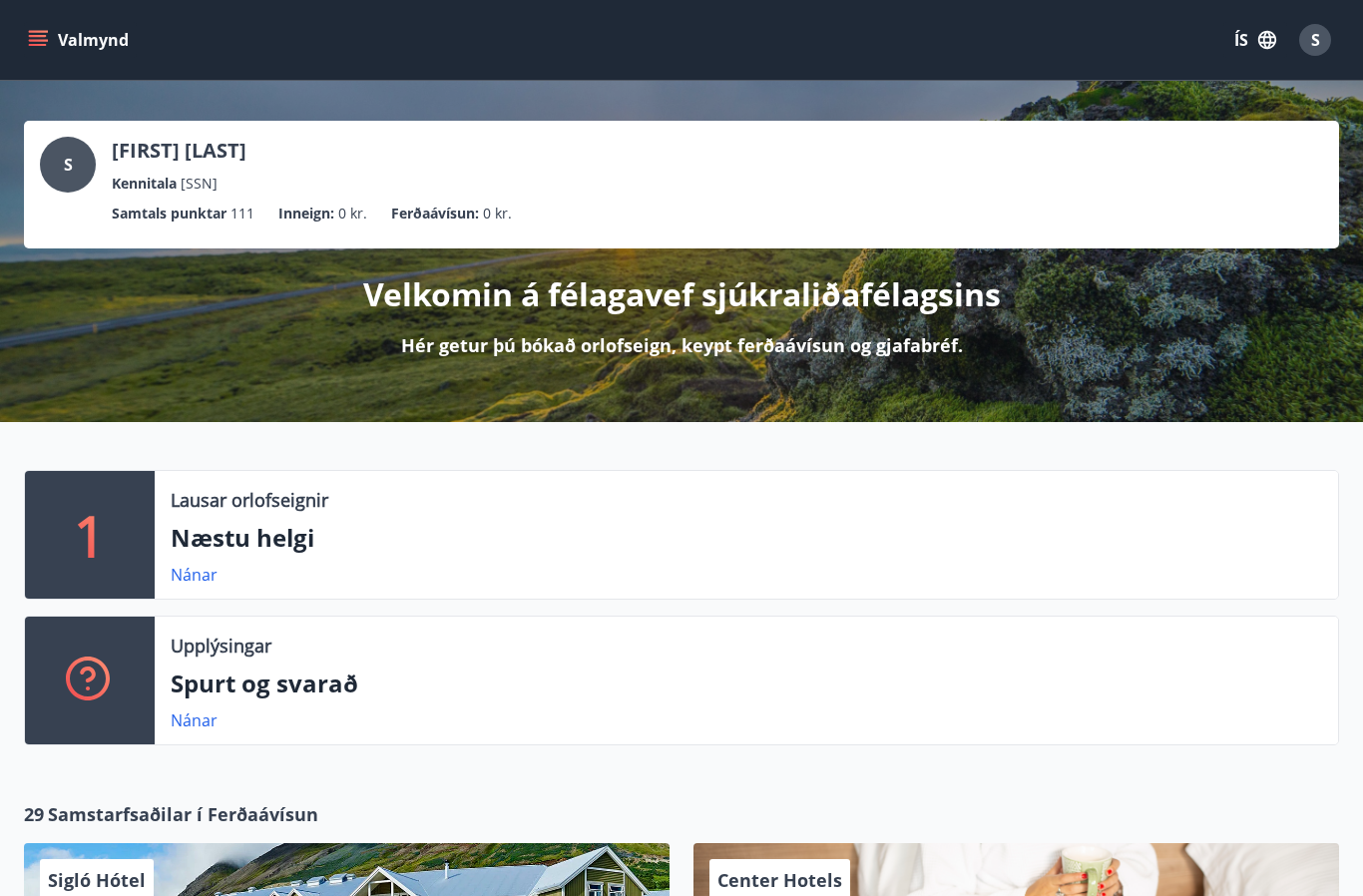 click on "Nánar" at bounding box center [194, 575] 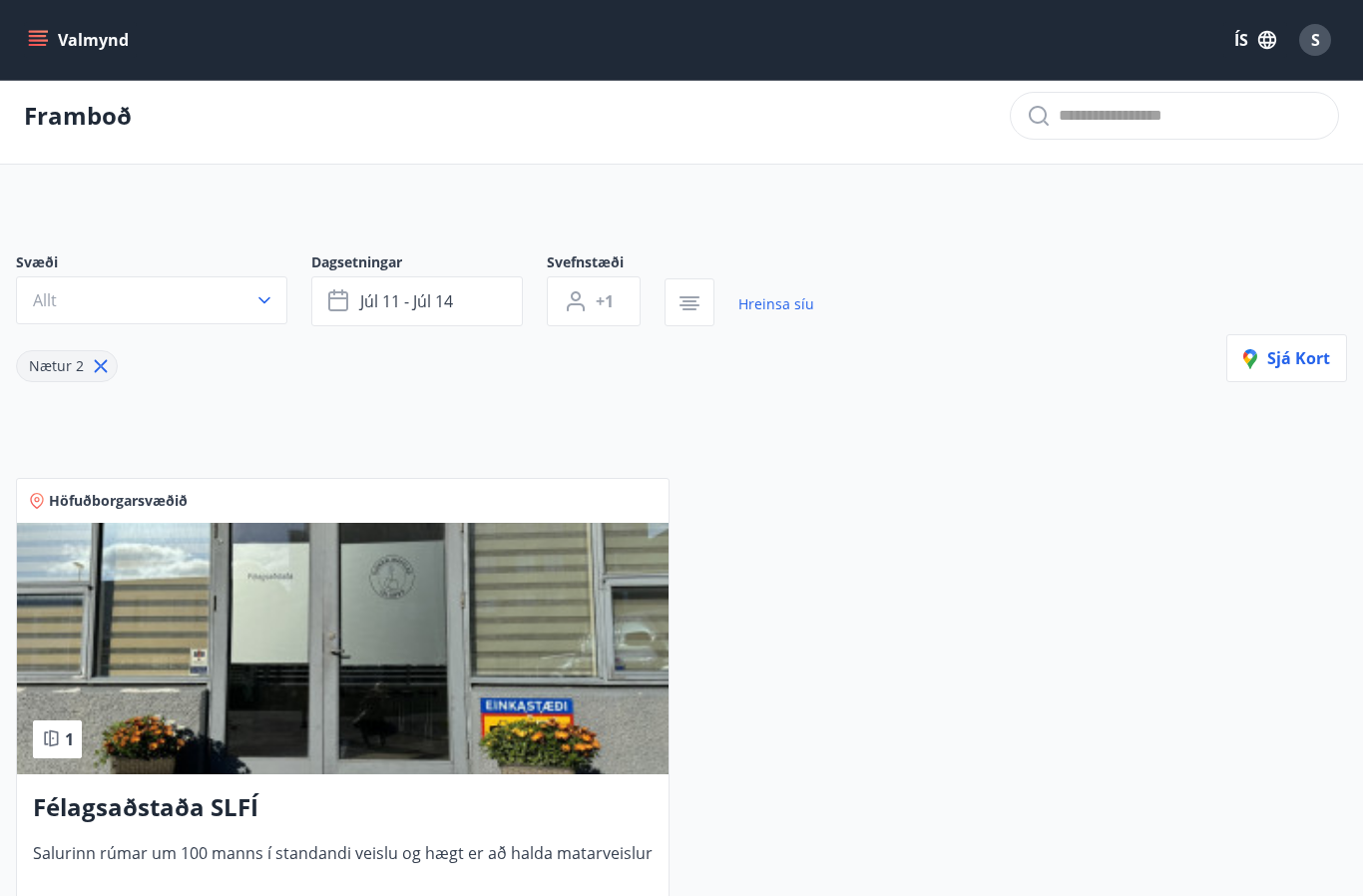scroll, scrollTop: 0, scrollLeft: 0, axis: both 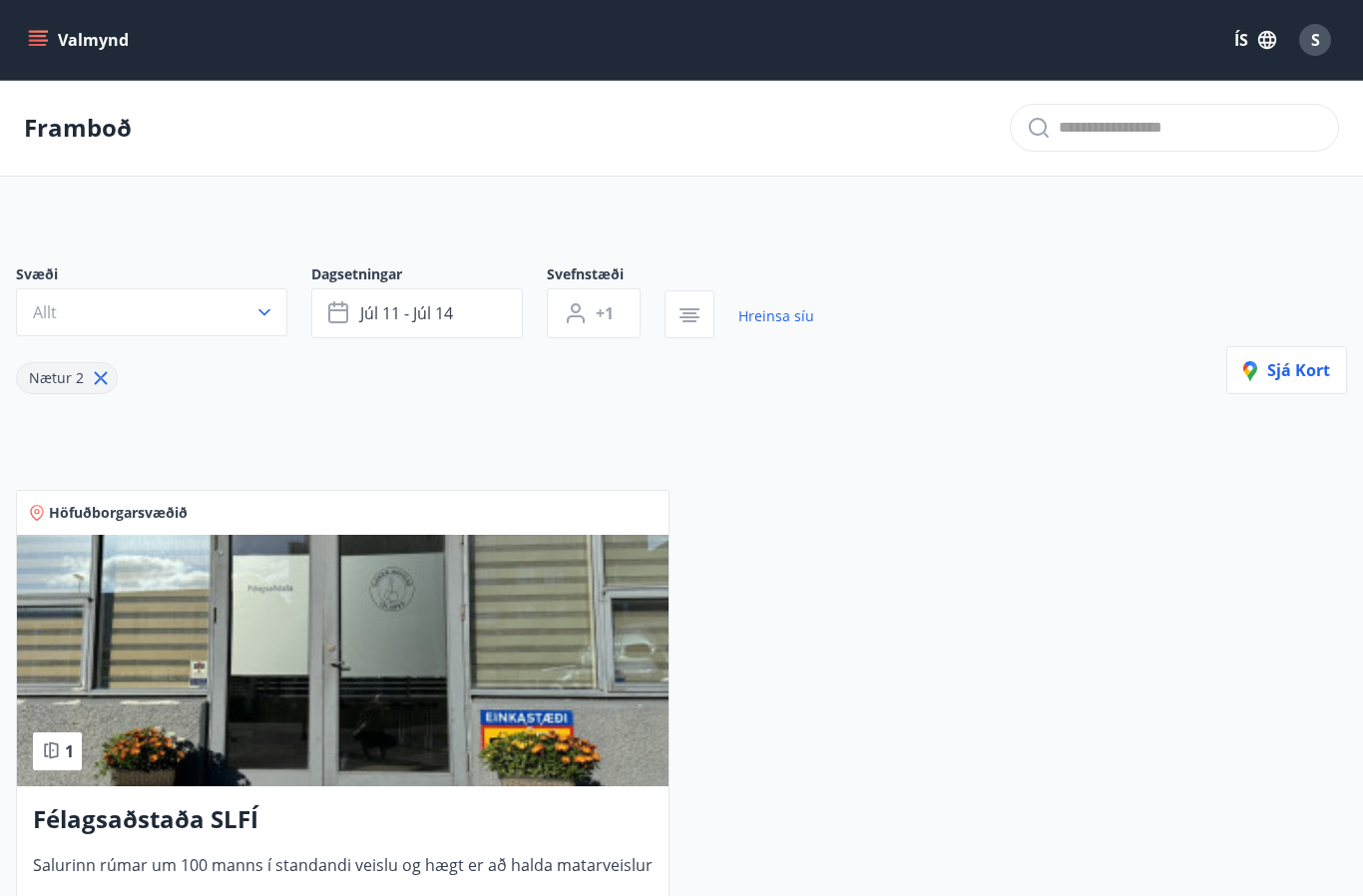 click at bounding box center [264, 312] 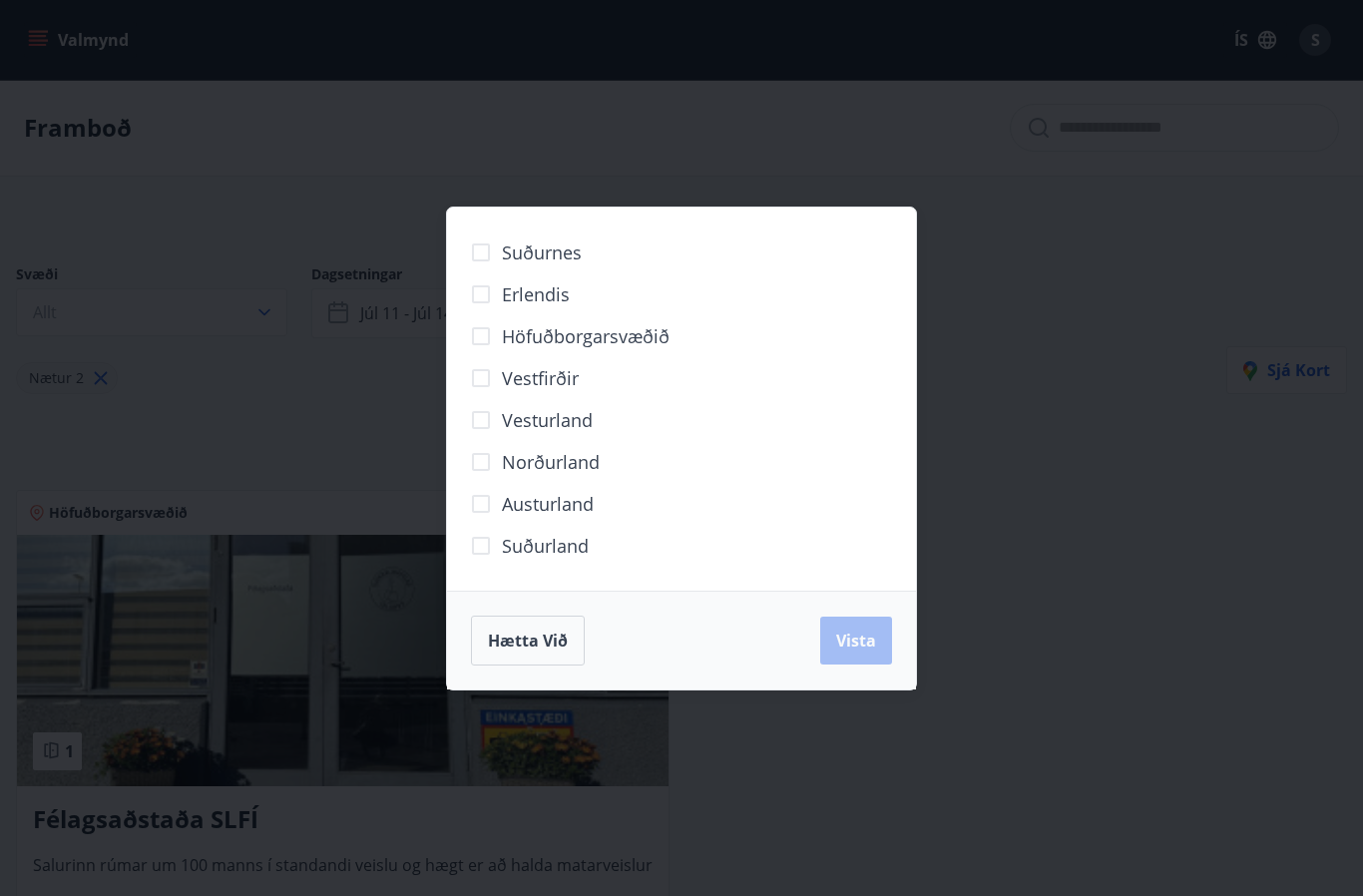 click on "Norðurland" at bounding box center (542, 252) 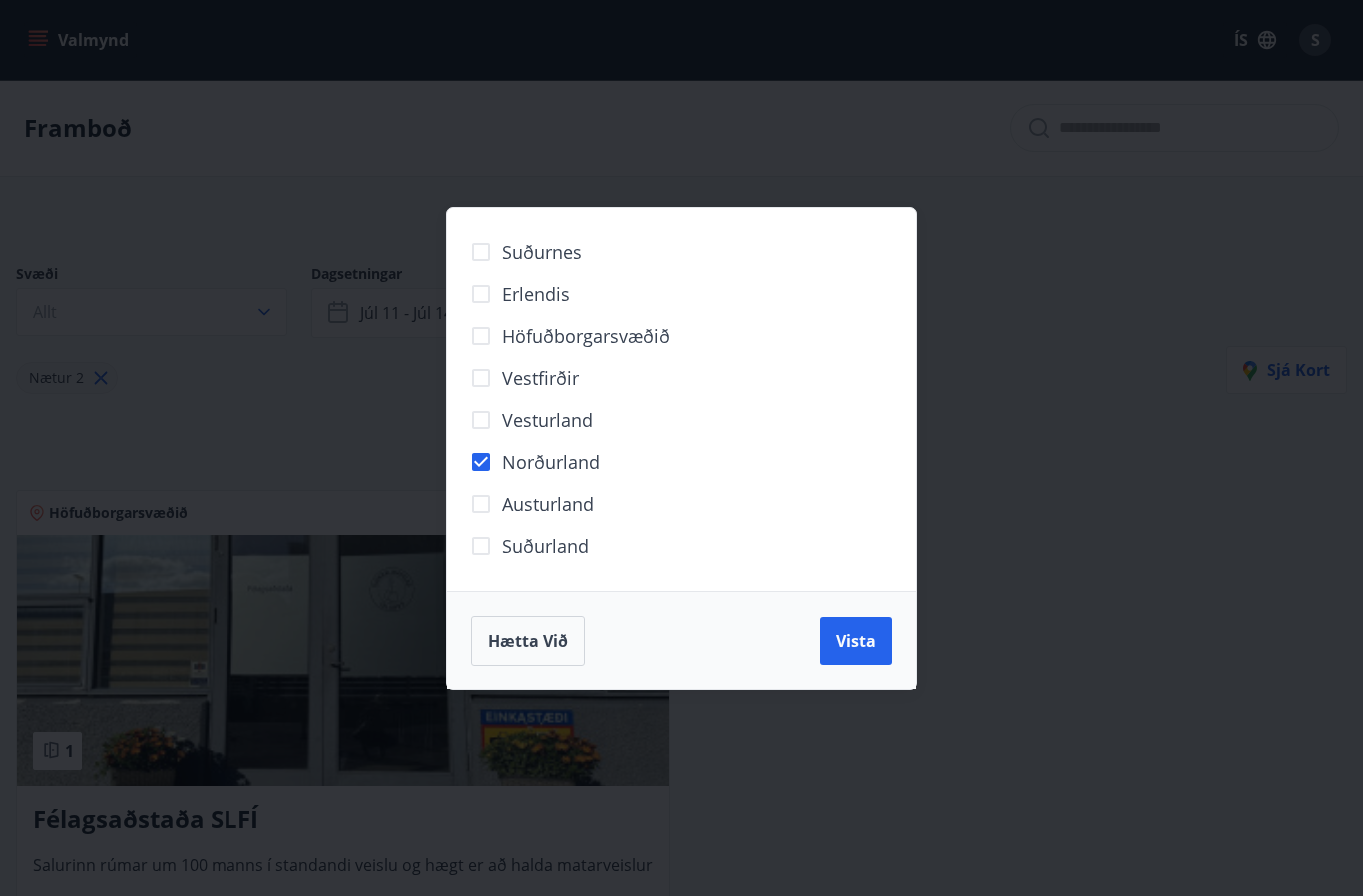 click on "Vista" at bounding box center (856, 641) 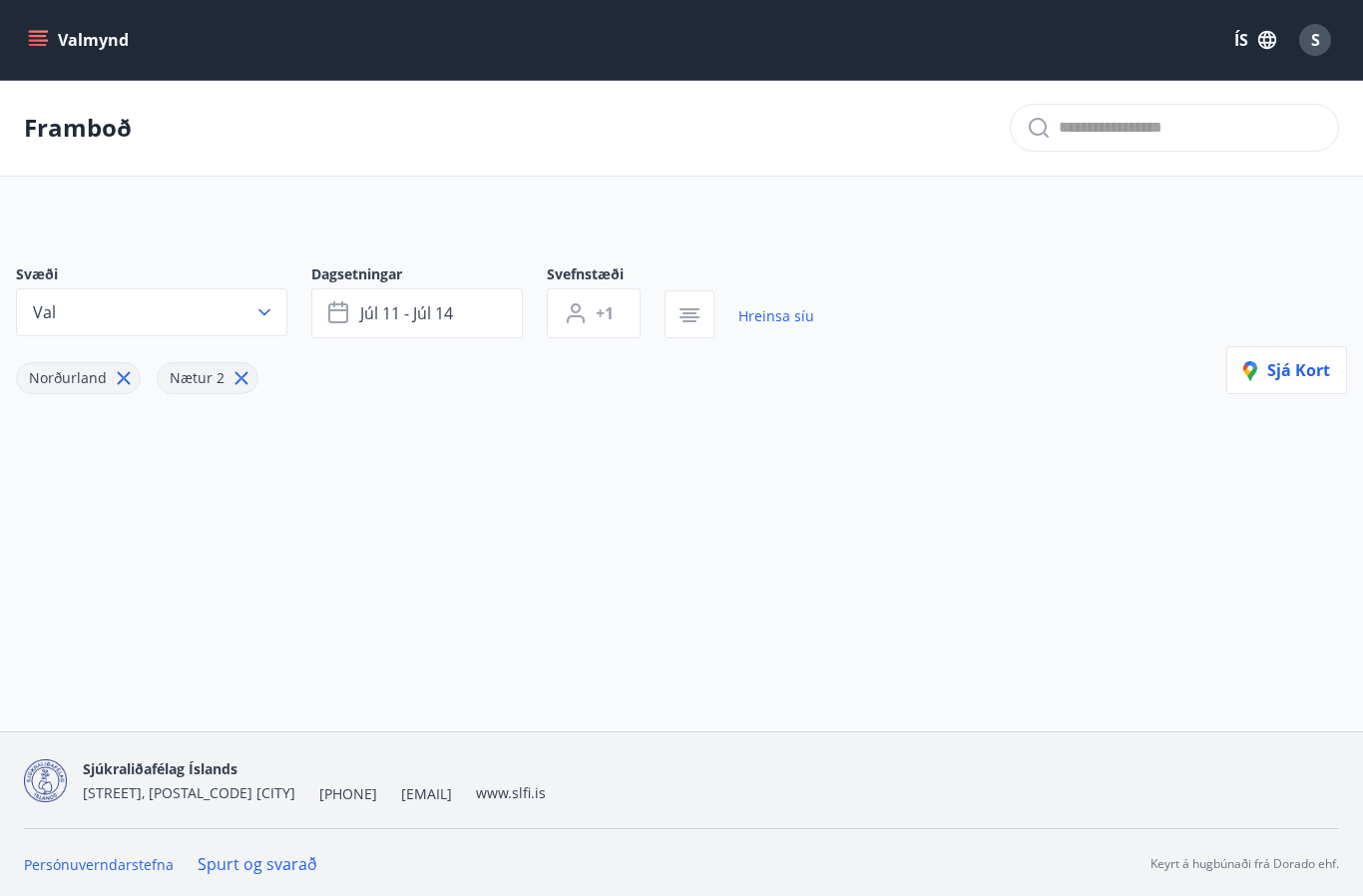 click on "Hreinsa síu" at bounding box center [776, 316] 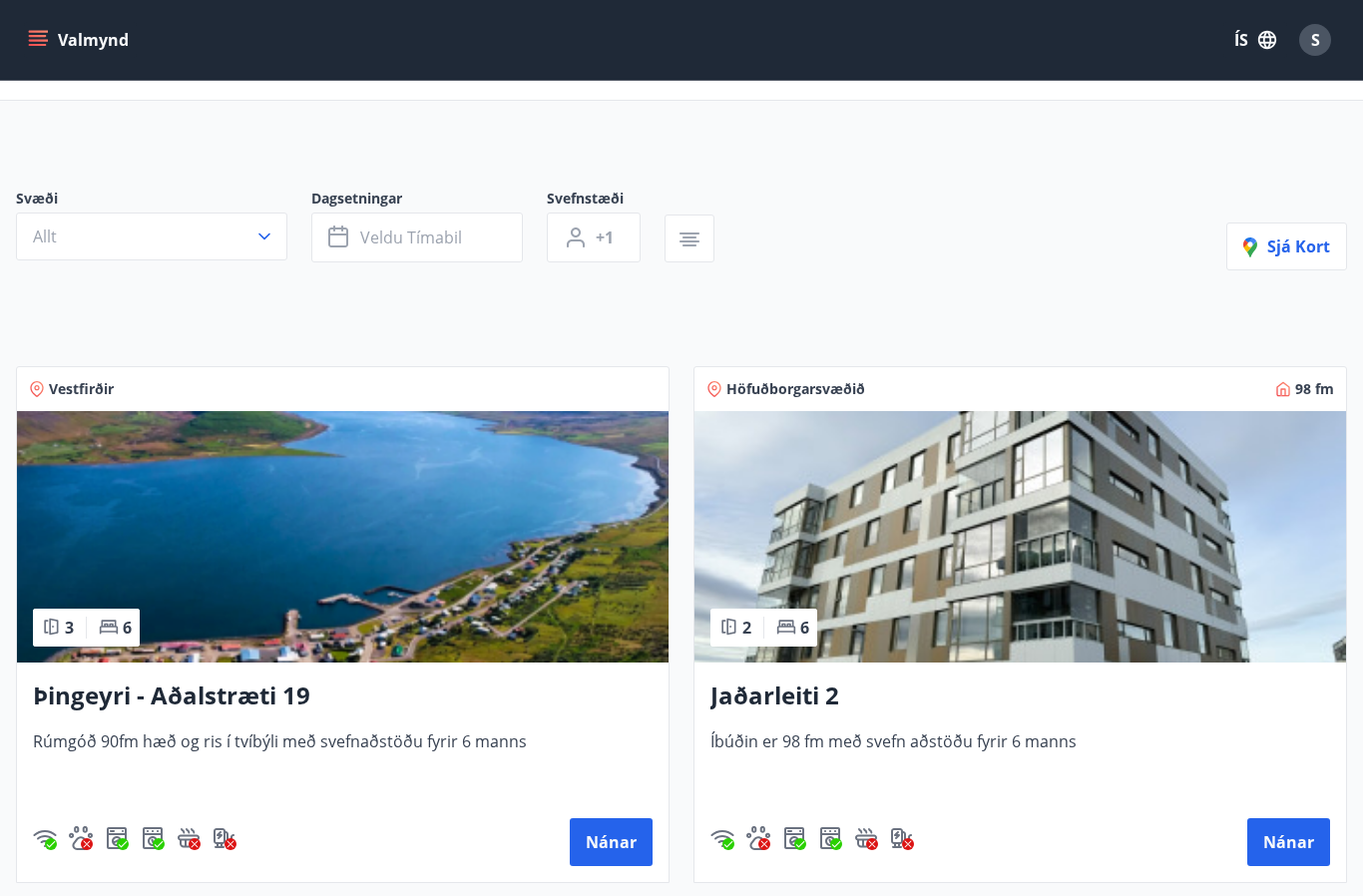 scroll, scrollTop: 76, scrollLeft: 0, axis: vertical 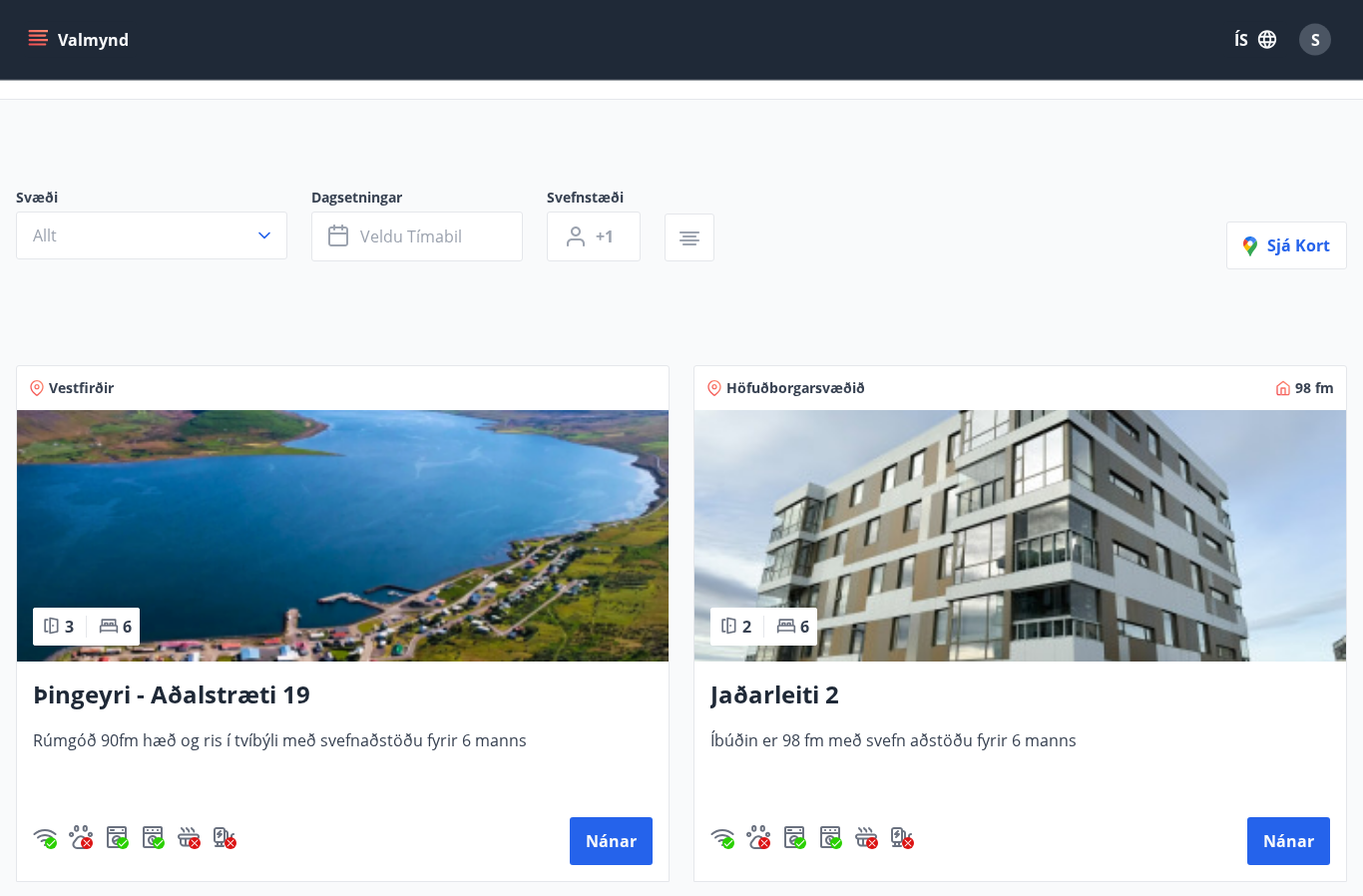click on "Veldu tímabil" at bounding box center [411, 237] 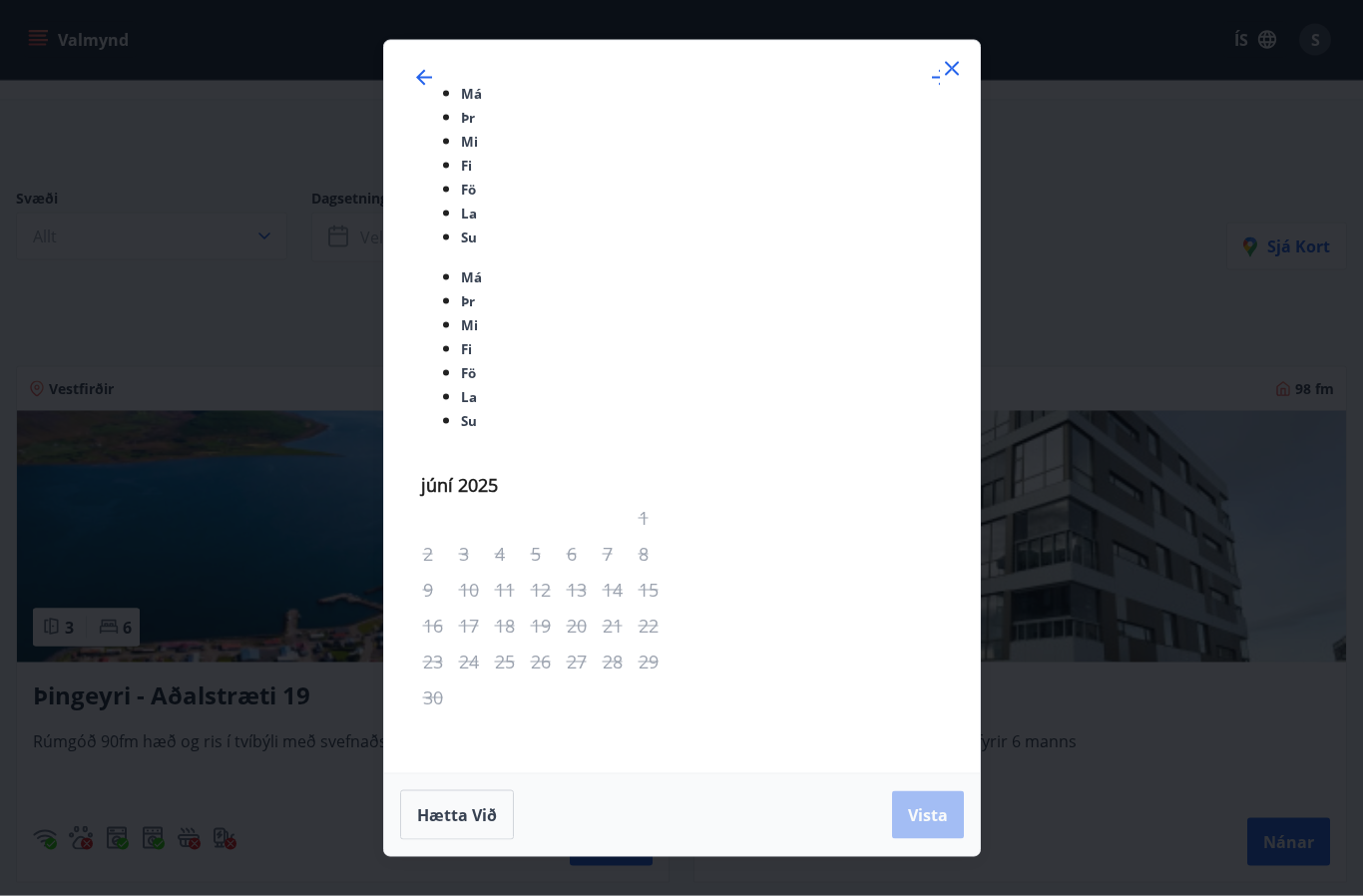 scroll, scrollTop: 77, scrollLeft: 0, axis: vertical 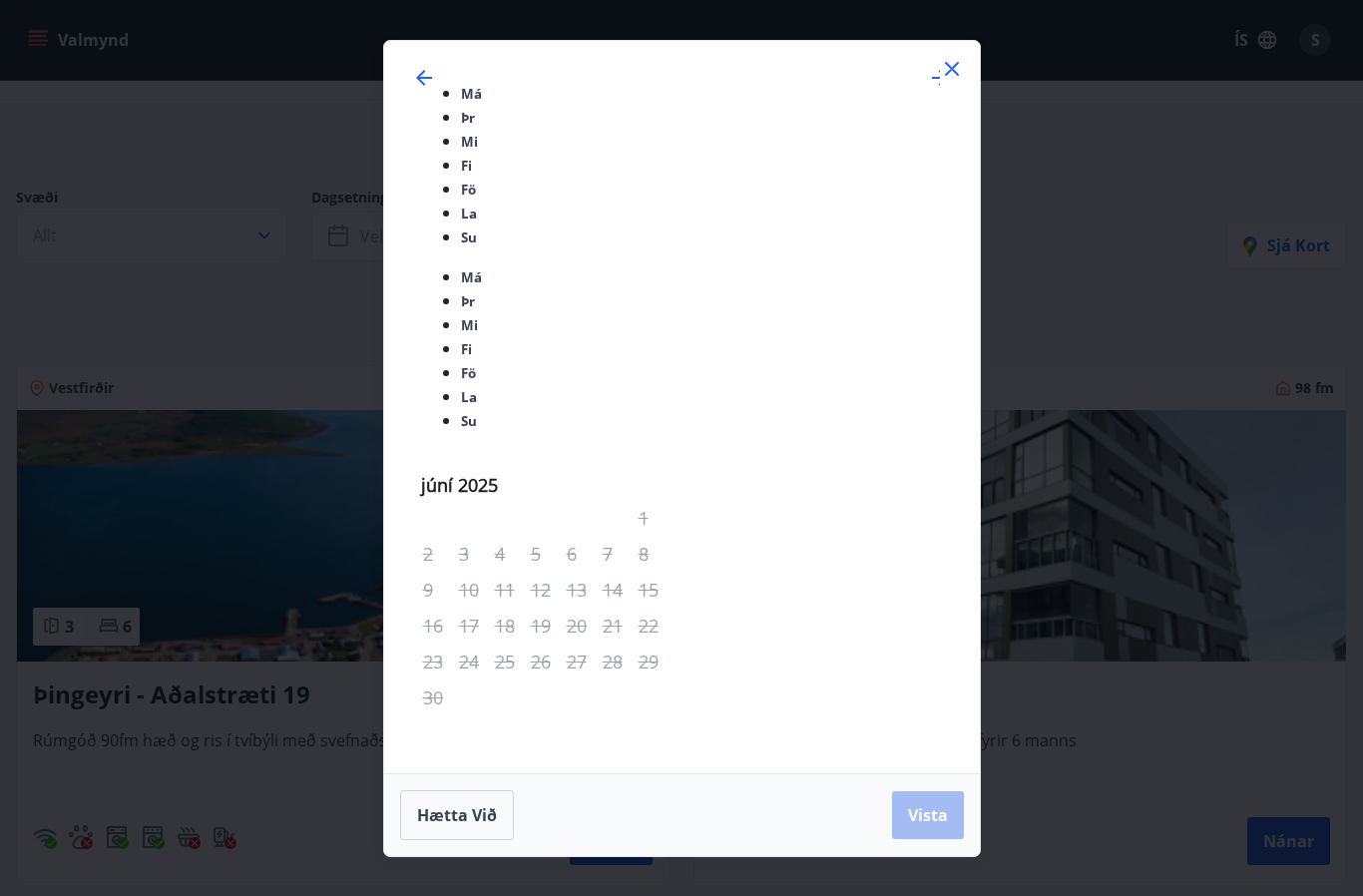click on "11" at bounding box center [584, 881] 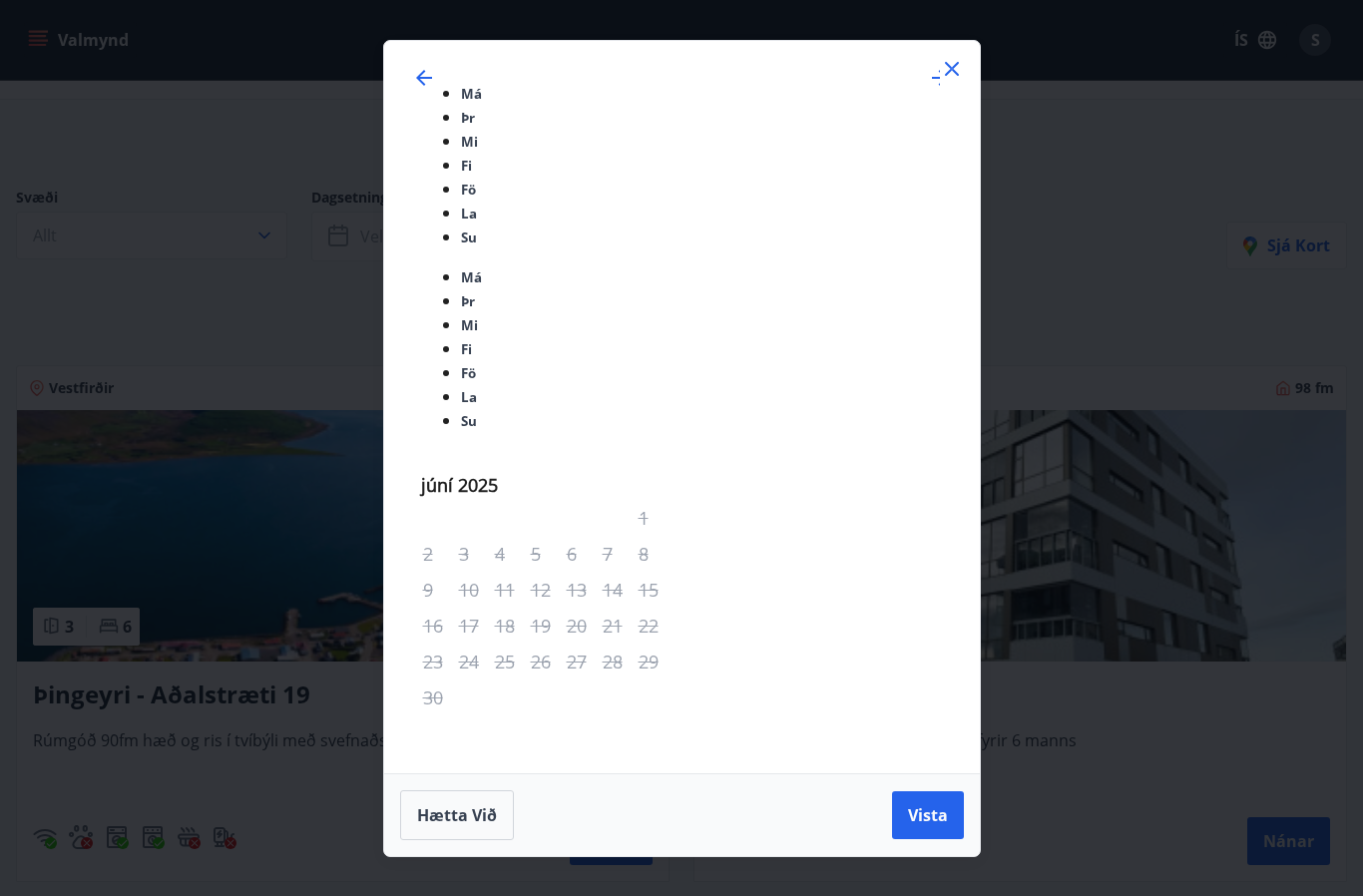 click on "18" at bounding box center (584, 917) 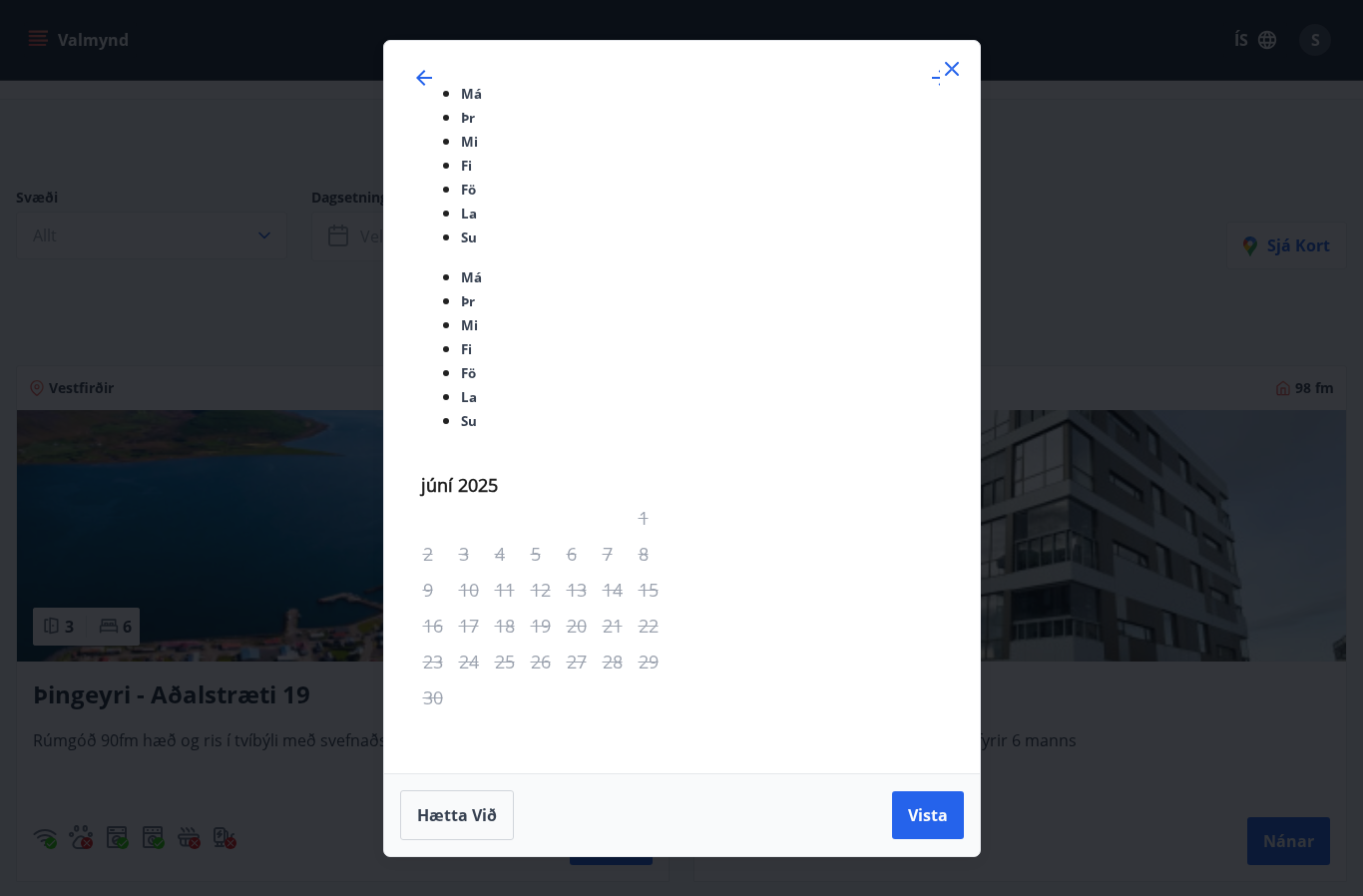 click on "Vista" at bounding box center (928, 815) 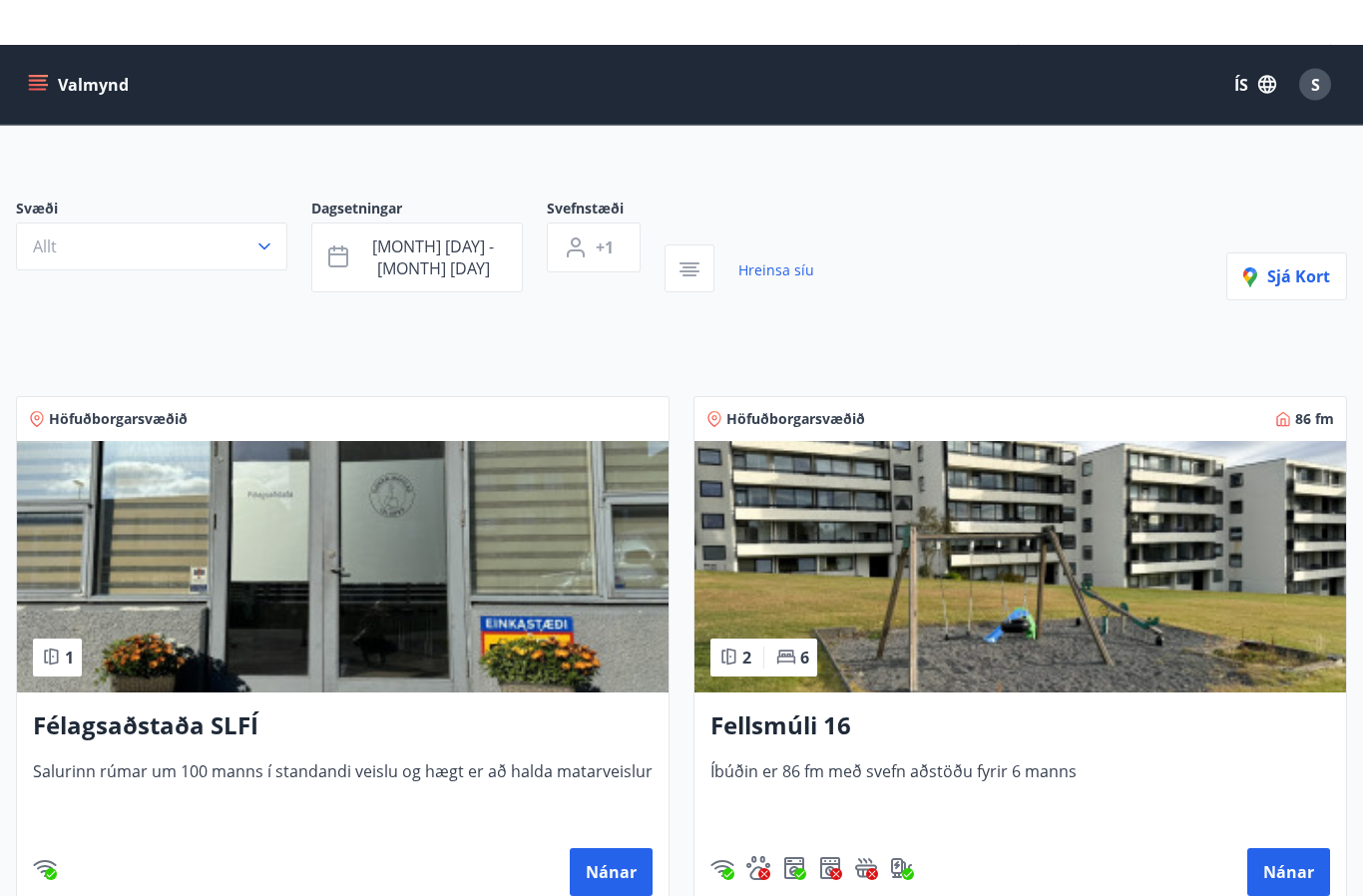 scroll, scrollTop: 0, scrollLeft: 0, axis: both 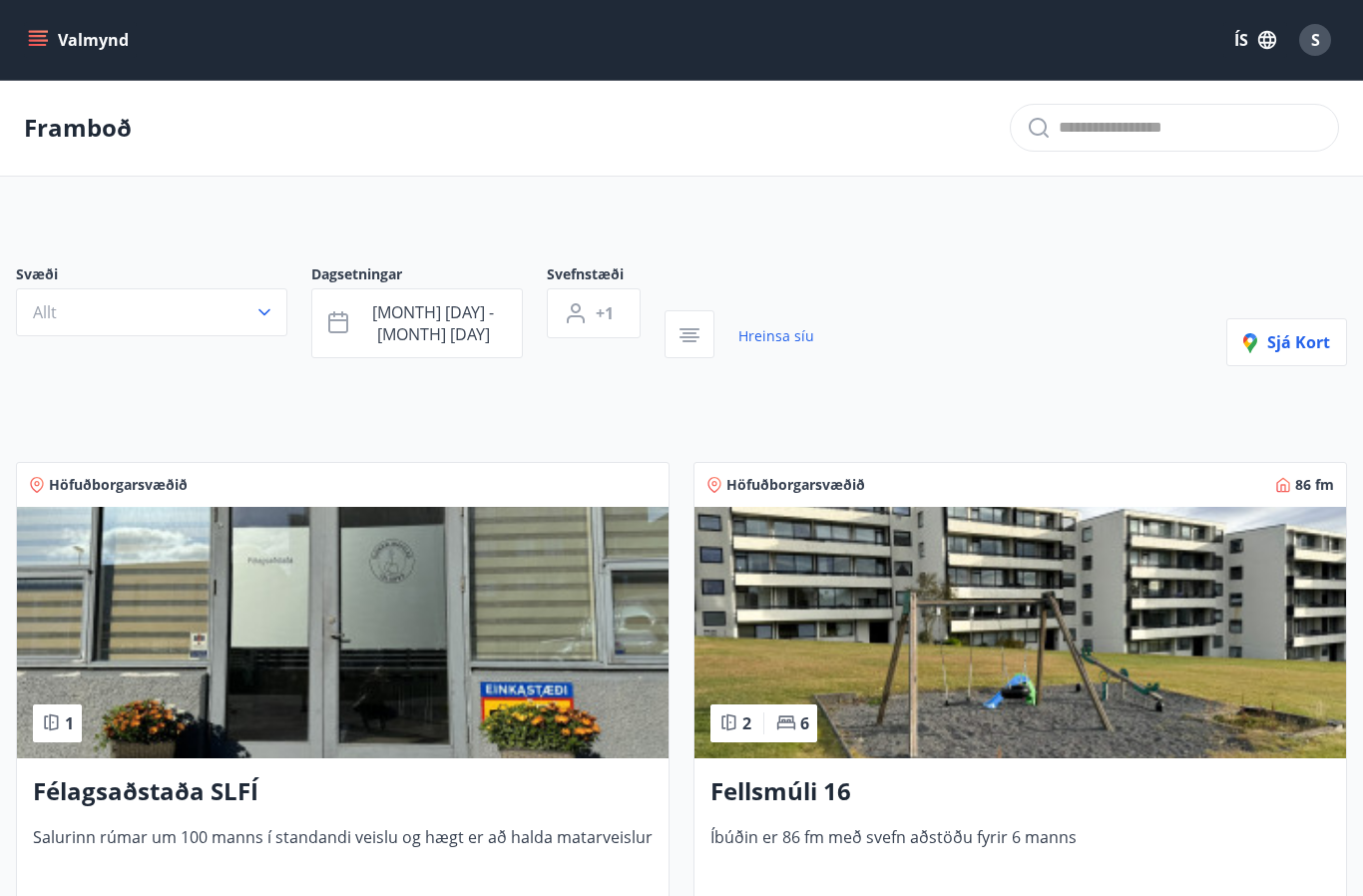 click on "júl 11 - júl 18" at bounding box center (417, 323) 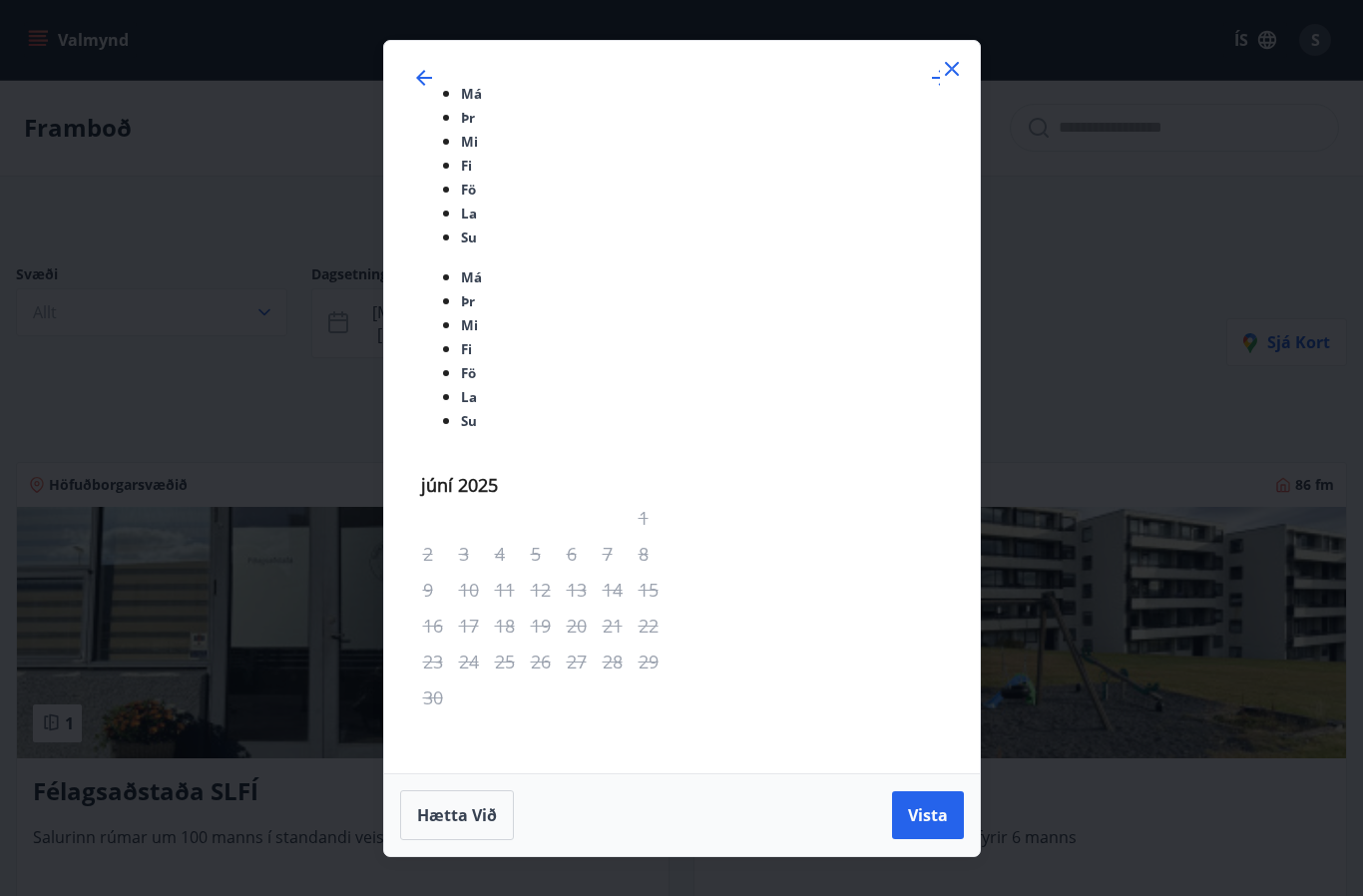 click on "11" at bounding box center [584, 881] 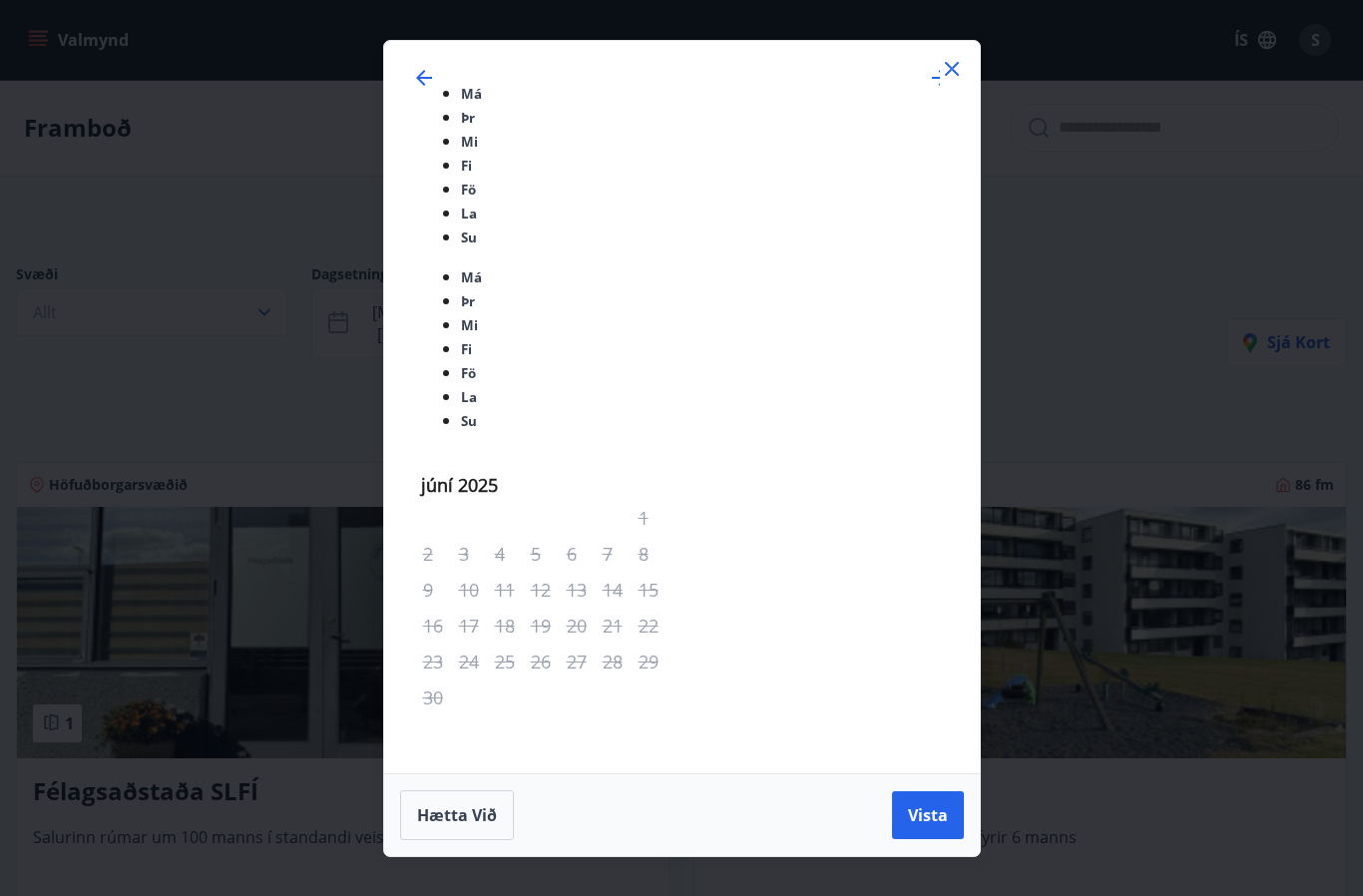 click on "Vista" at bounding box center [928, 815] 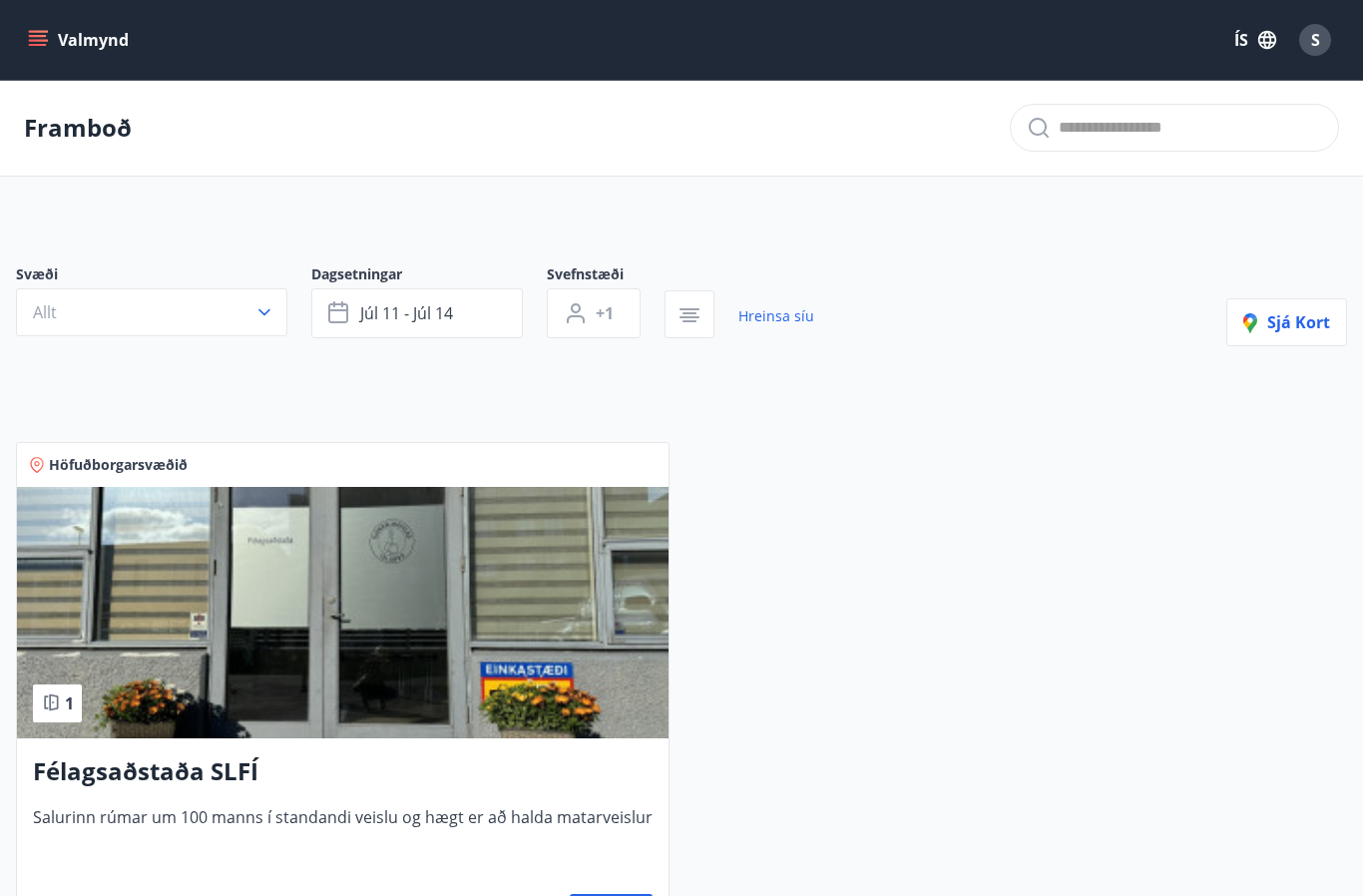 click on "Valmynd" at bounding box center [80, 40] 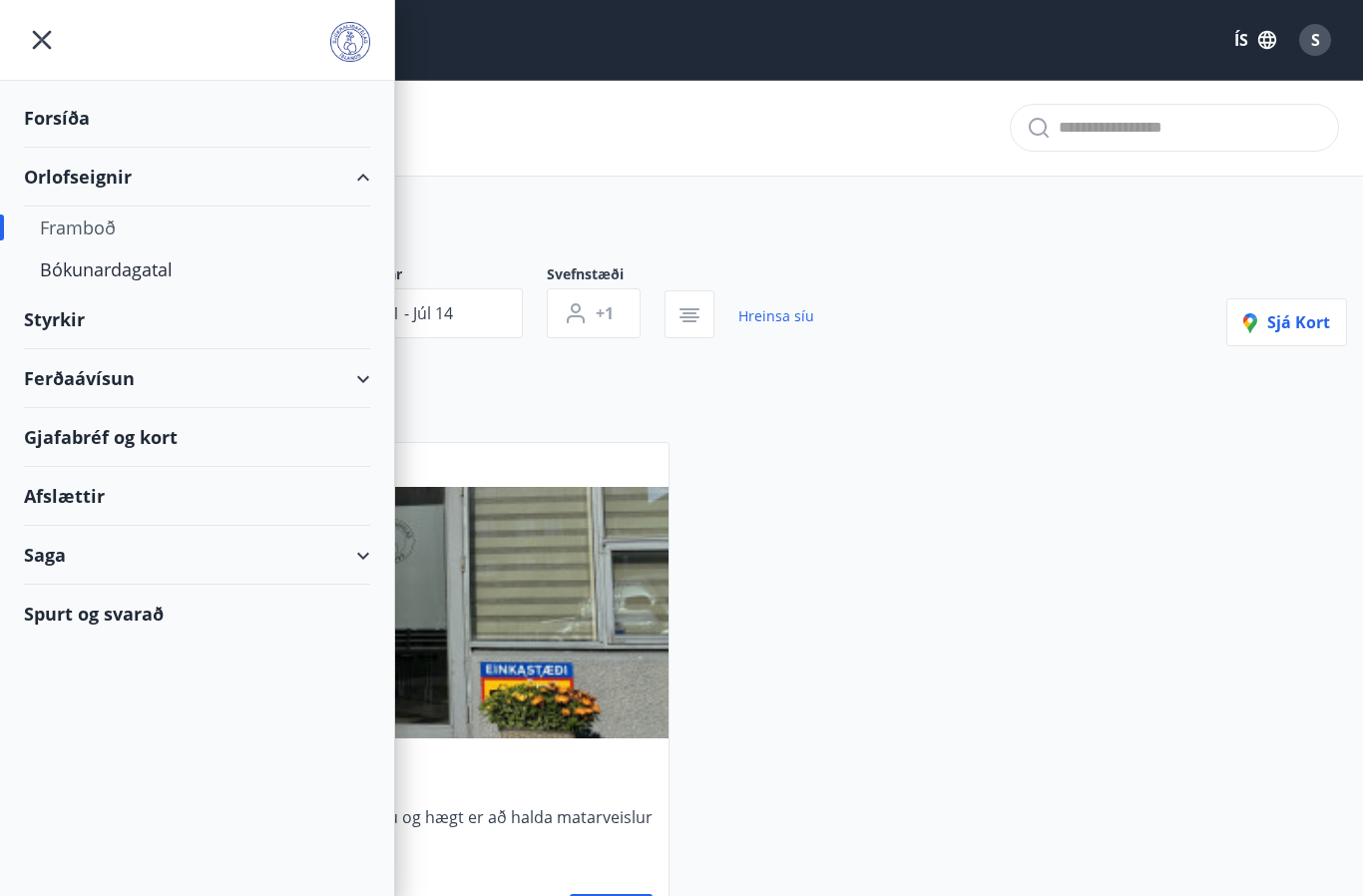 click on "Ferðaávísun" at bounding box center [197, 378] 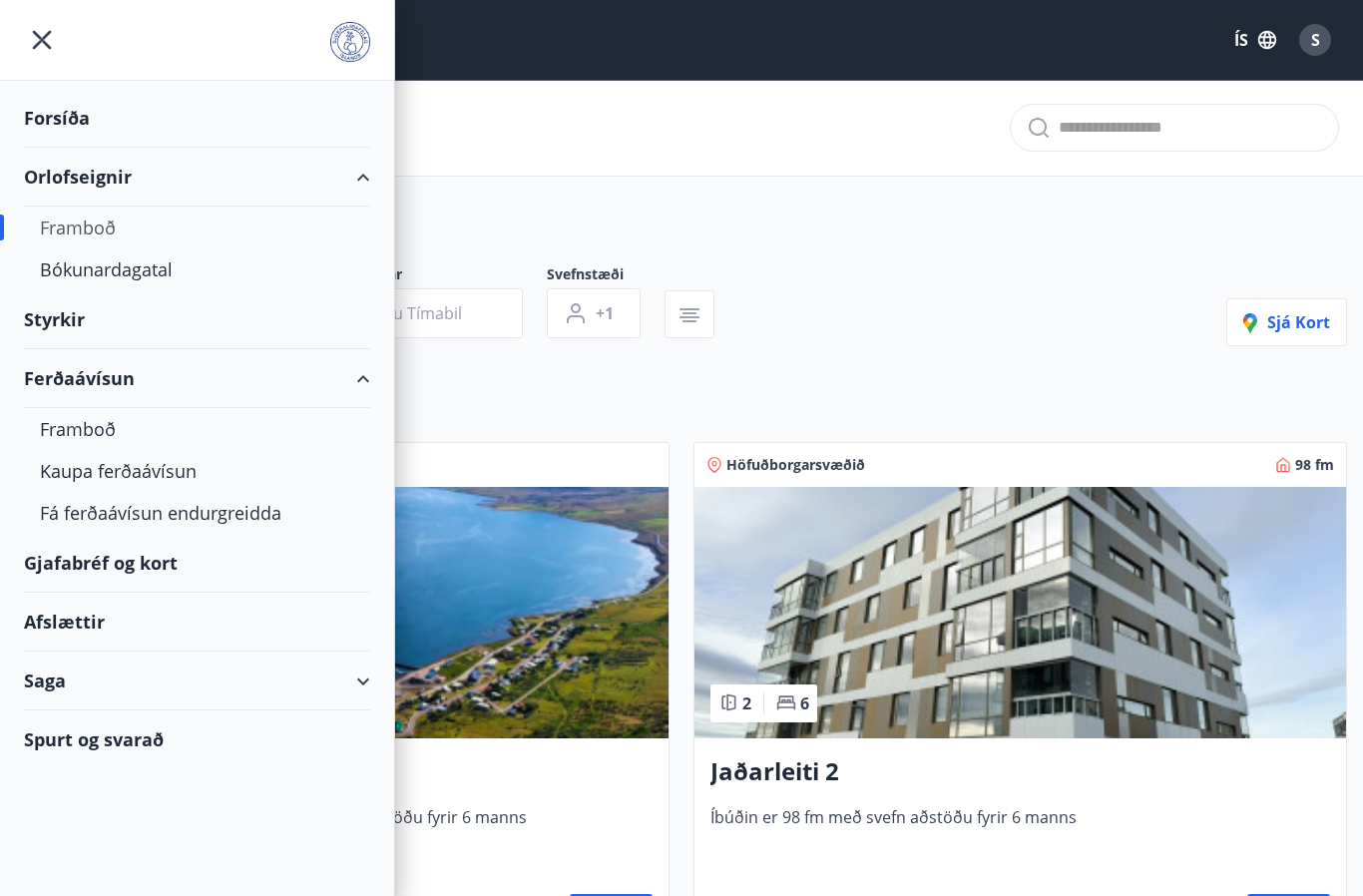 click on "Kaupa ferðaávísun" at bounding box center (197, 471) 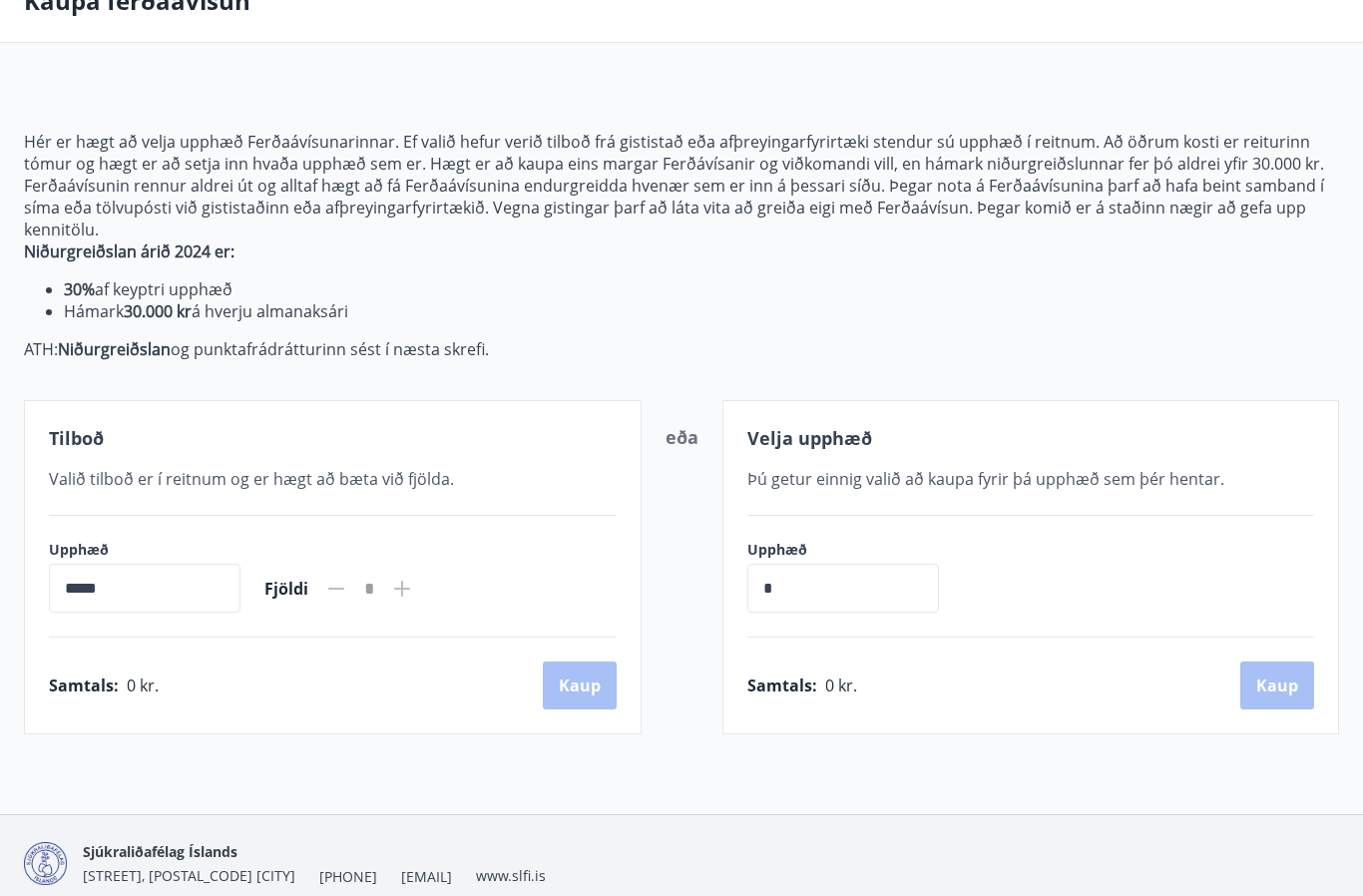 scroll, scrollTop: 0, scrollLeft: 0, axis: both 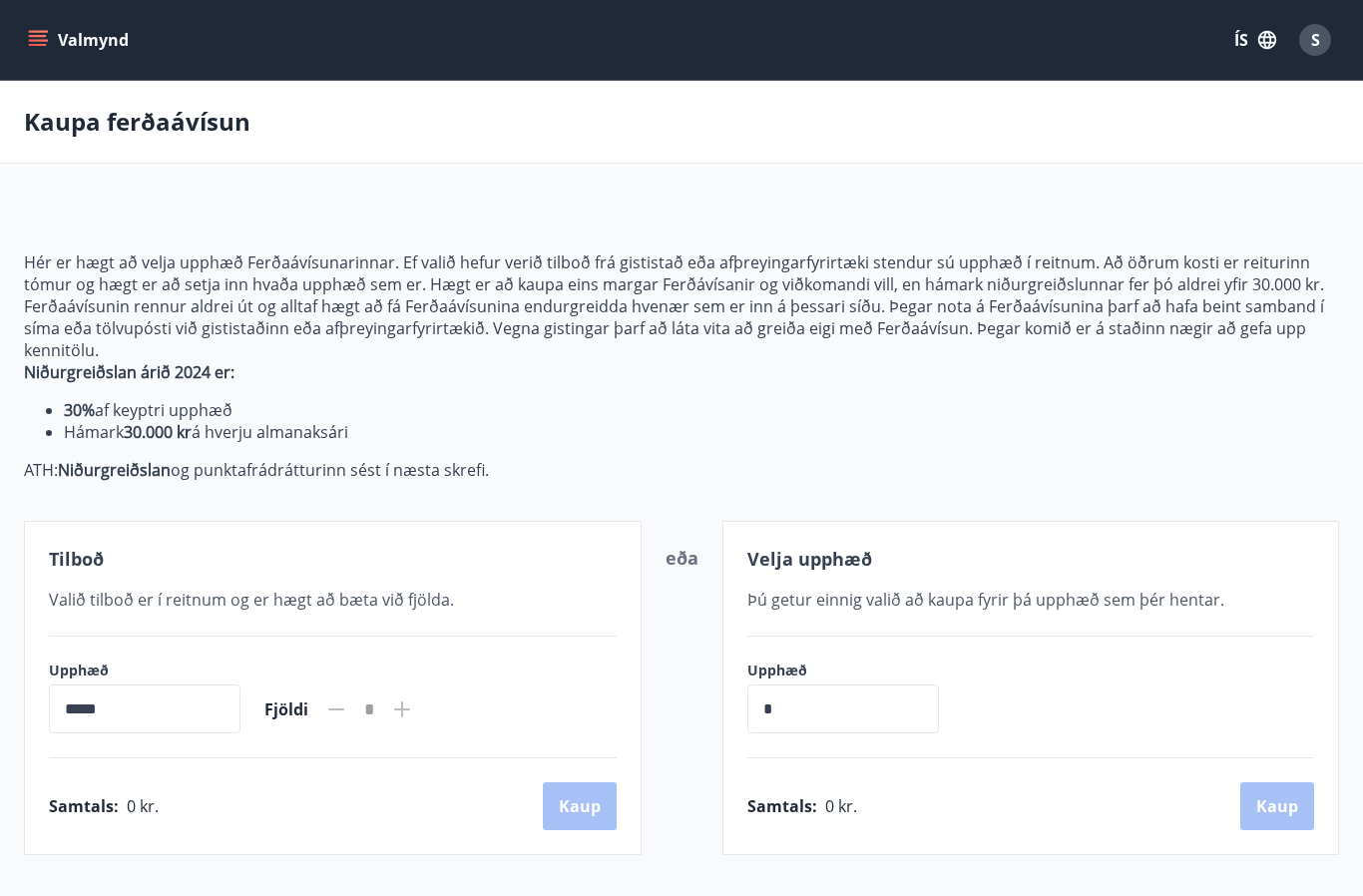 click on "Valmynd" at bounding box center [80, 40] 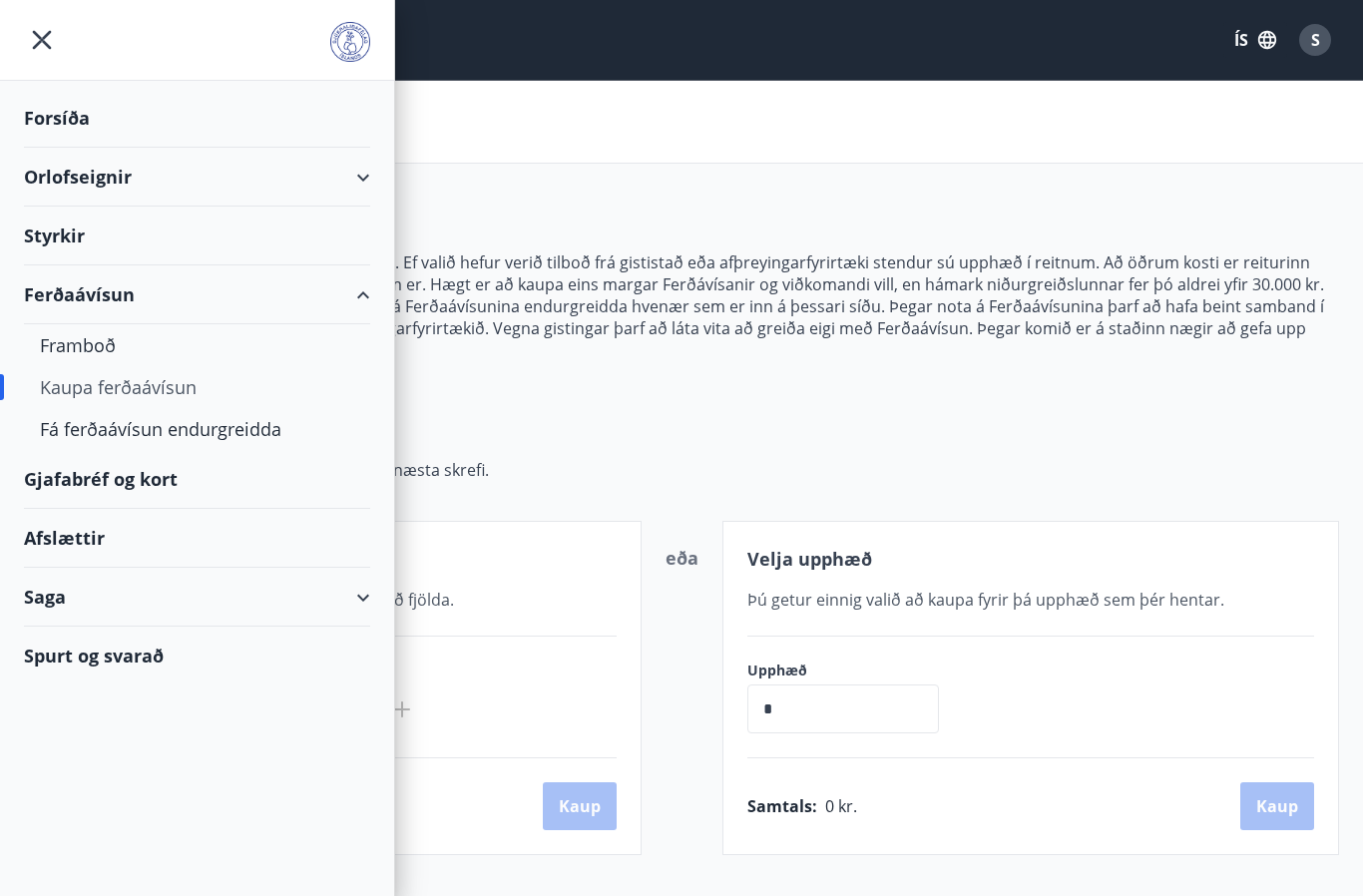 click on "Saga" at bounding box center (197, 597) 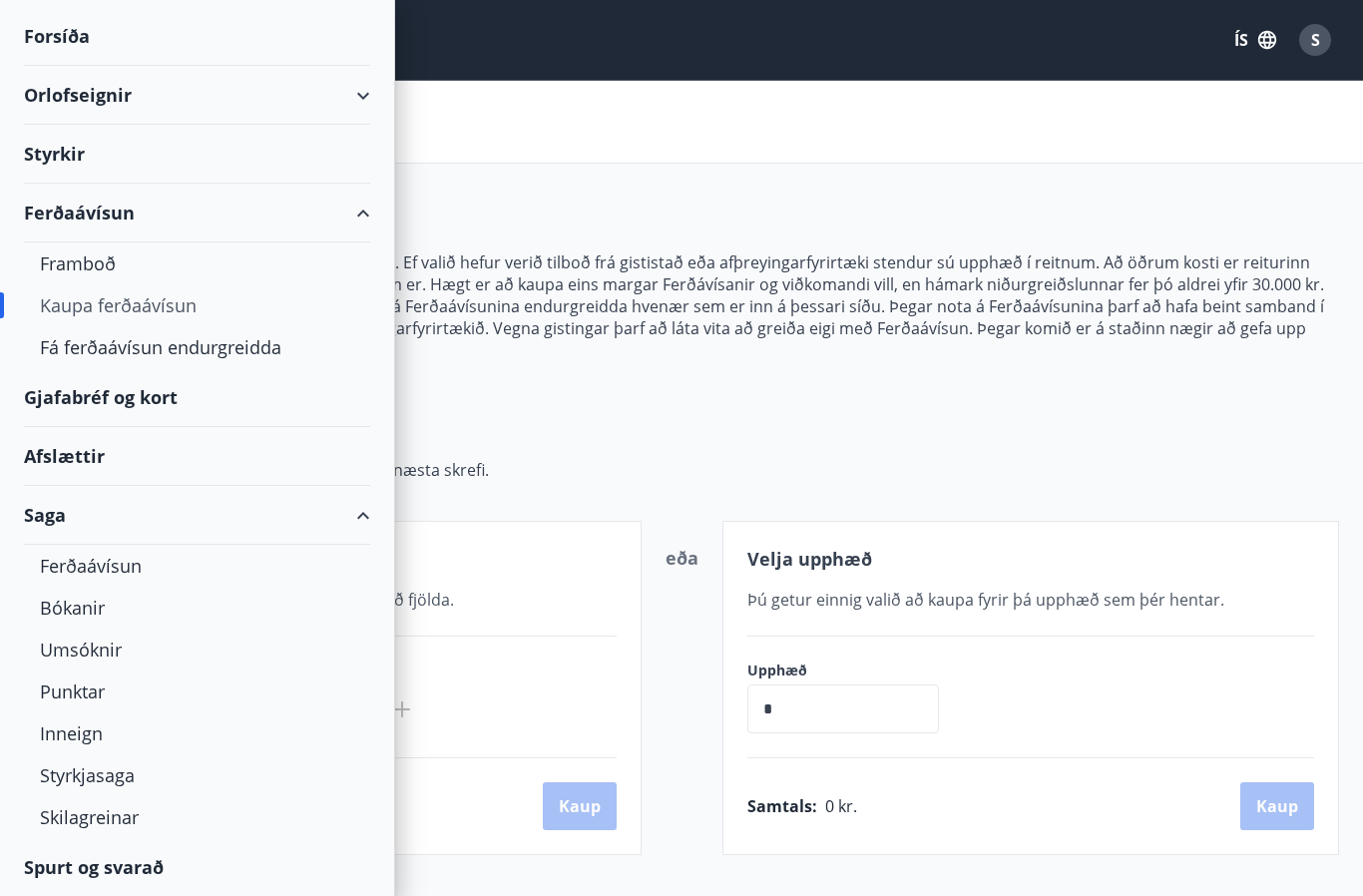 scroll, scrollTop: 82, scrollLeft: 0, axis: vertical 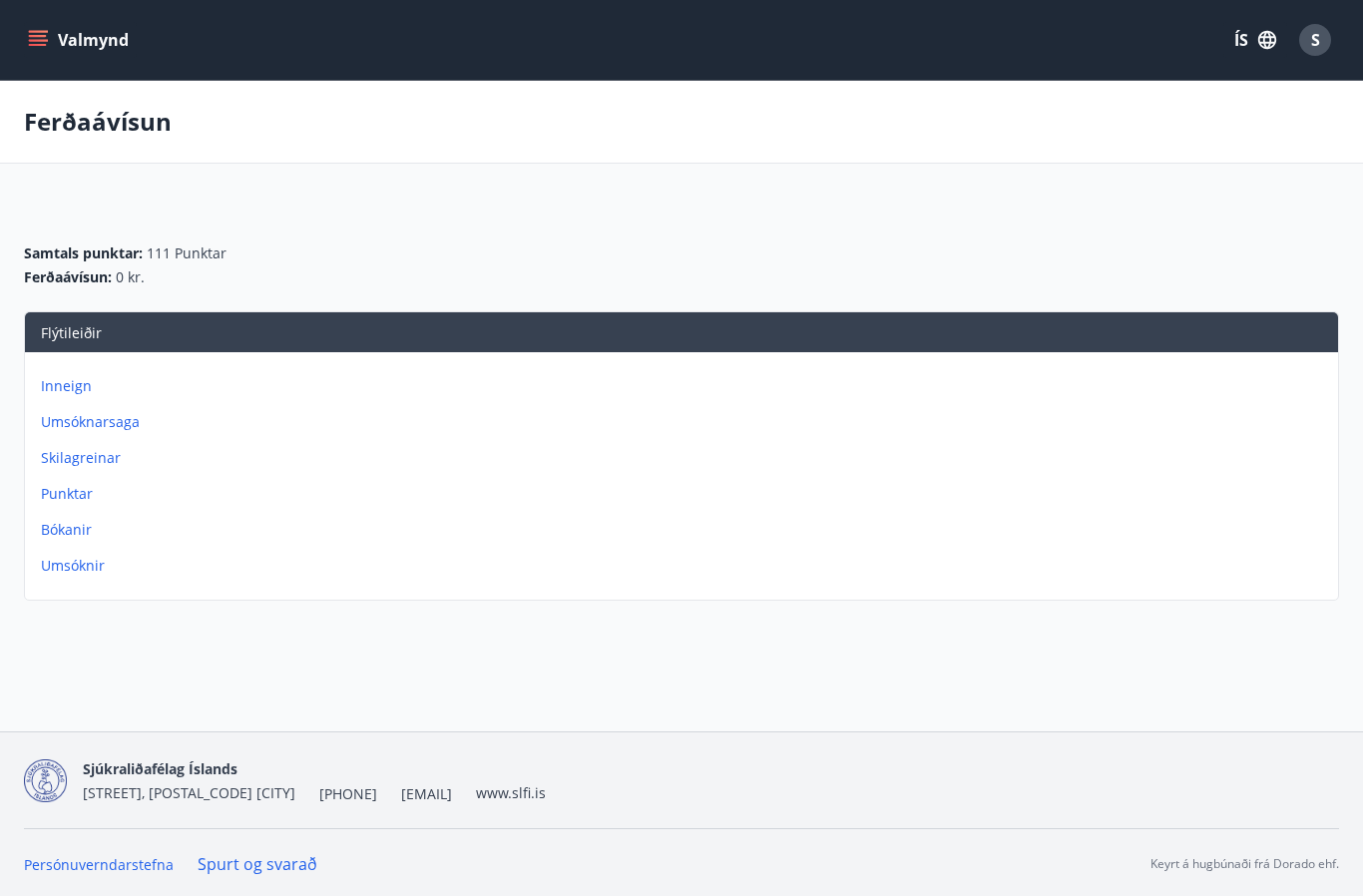 click at bounding box center (38, 45) 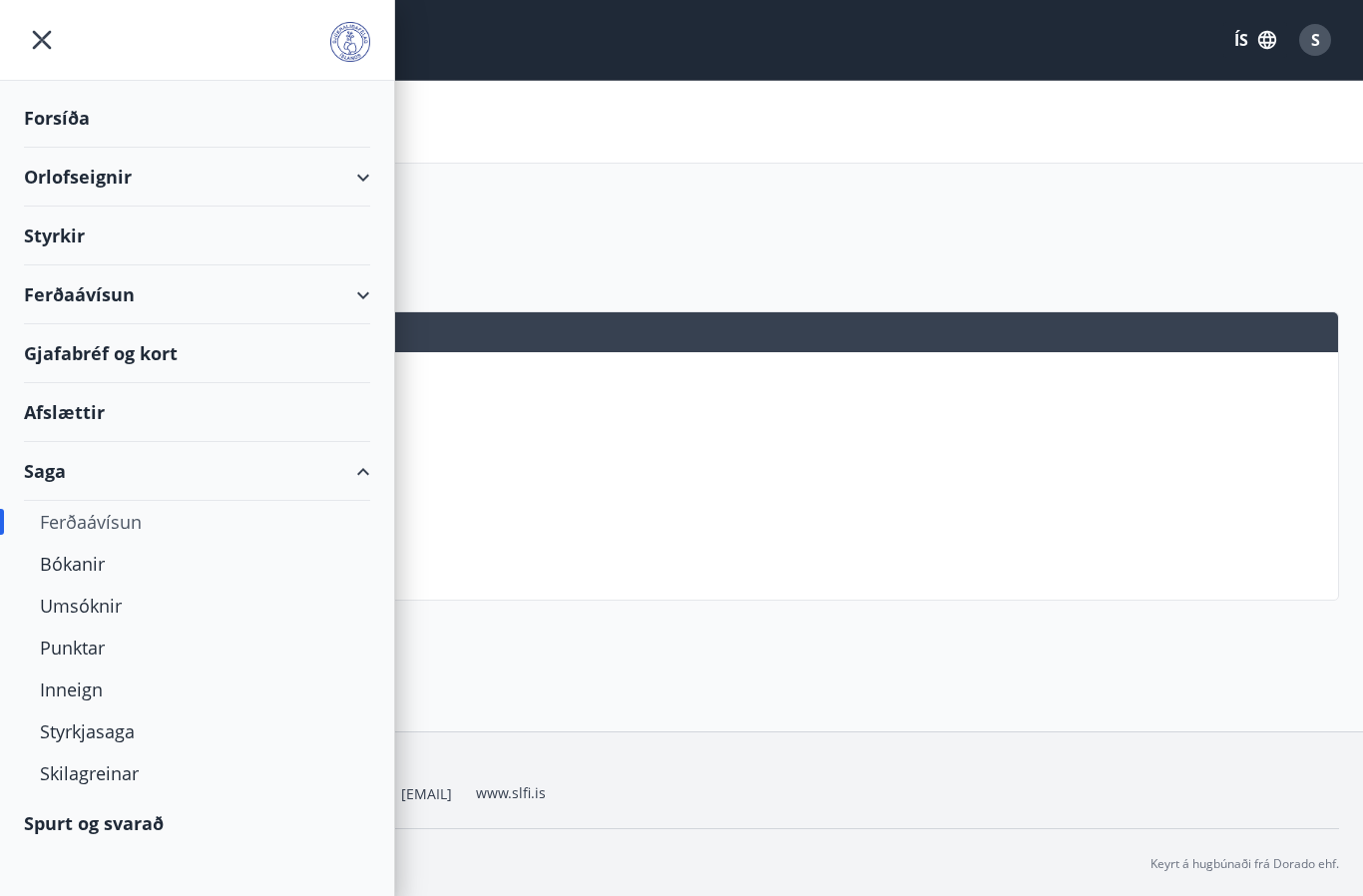 click on "Gjafabréf og kort" at bounding box center (197, 353) 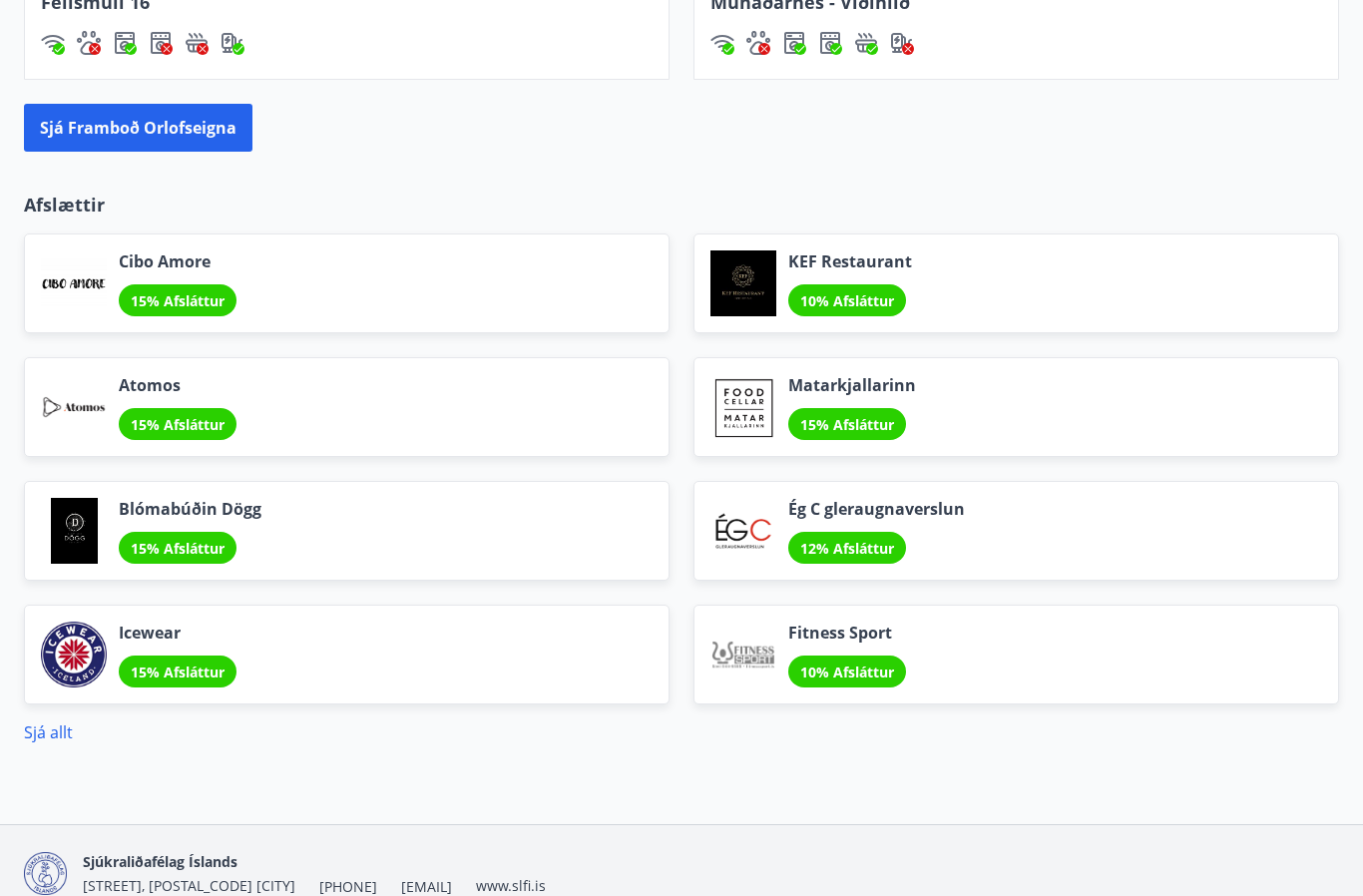 scroll, scrollTop: 2134, scrollLeft: 0, axis: vertical 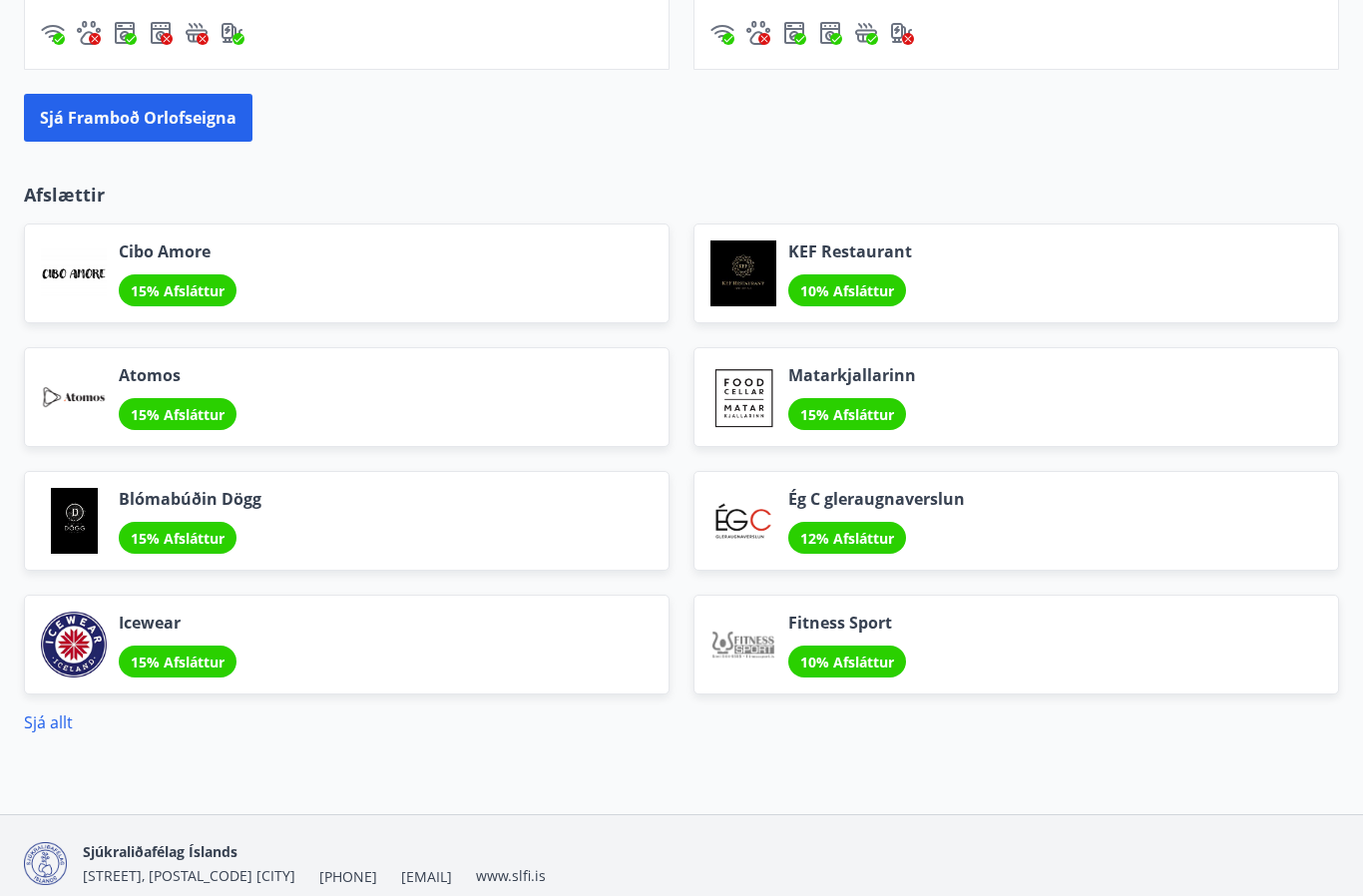 click on "15% Afsláttur" at bounding box center [178, 290] 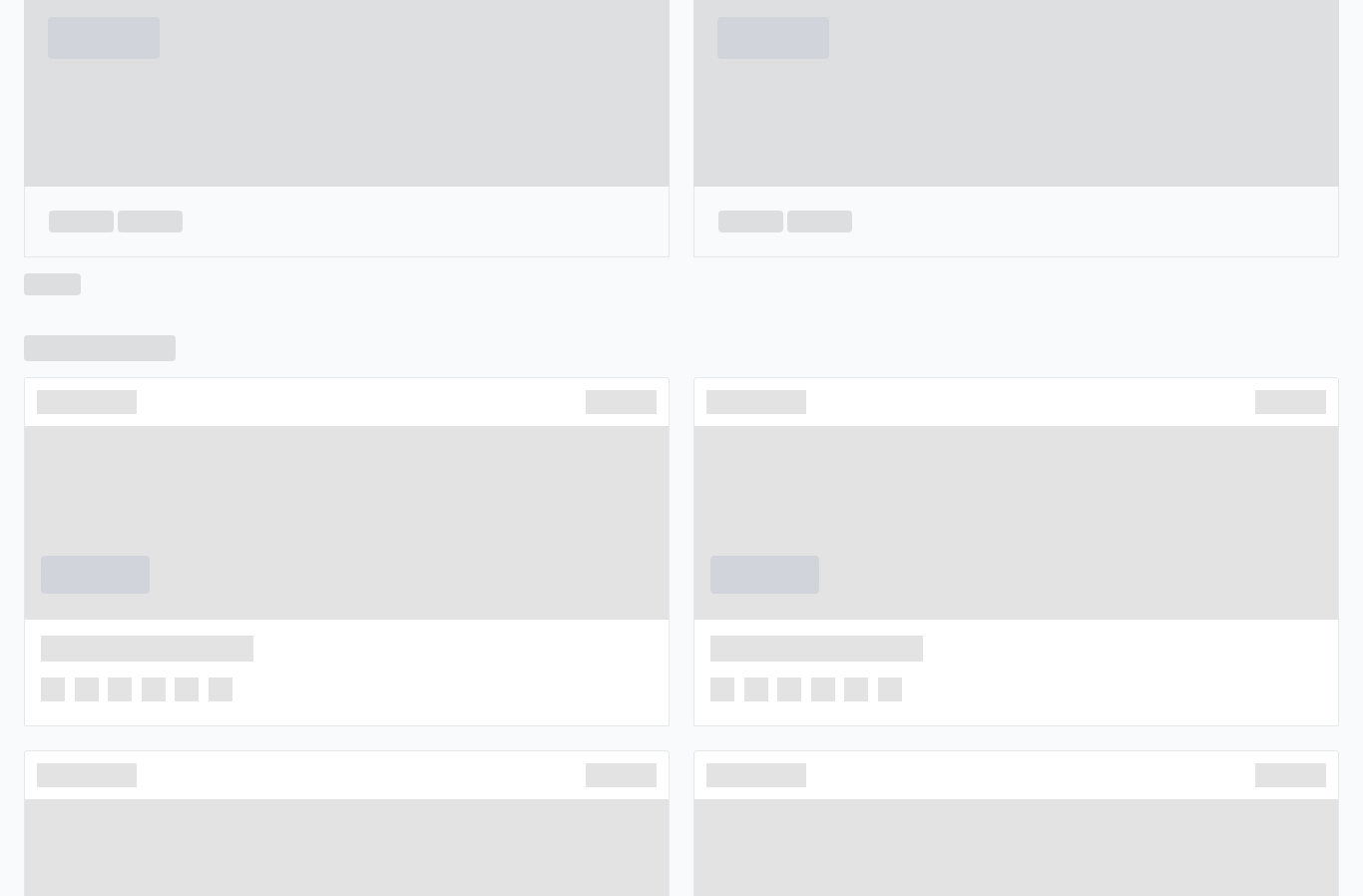 scroll, scrollTop: 1463, scrollLeft: 0, axis: vertical 